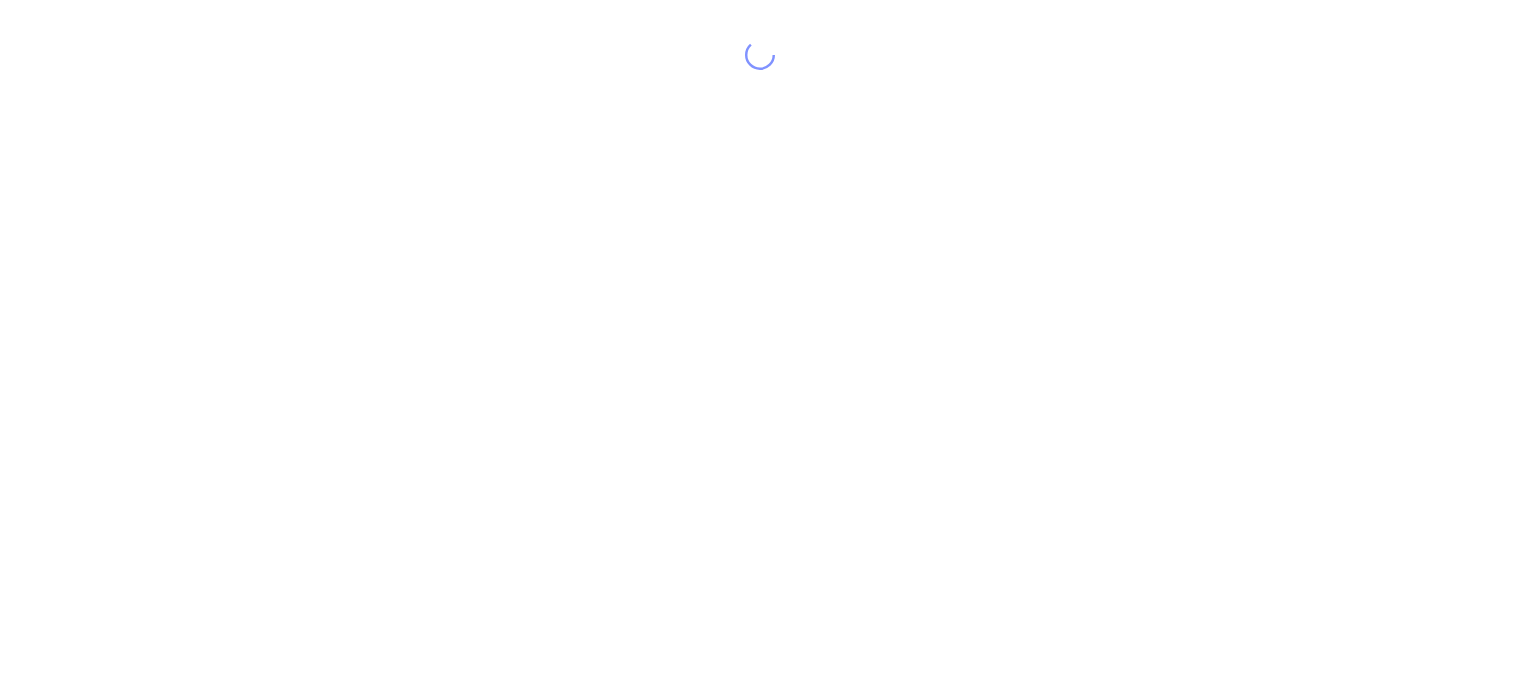 scroll, scrollTop: 0, scrollLeft: 0, axis: both 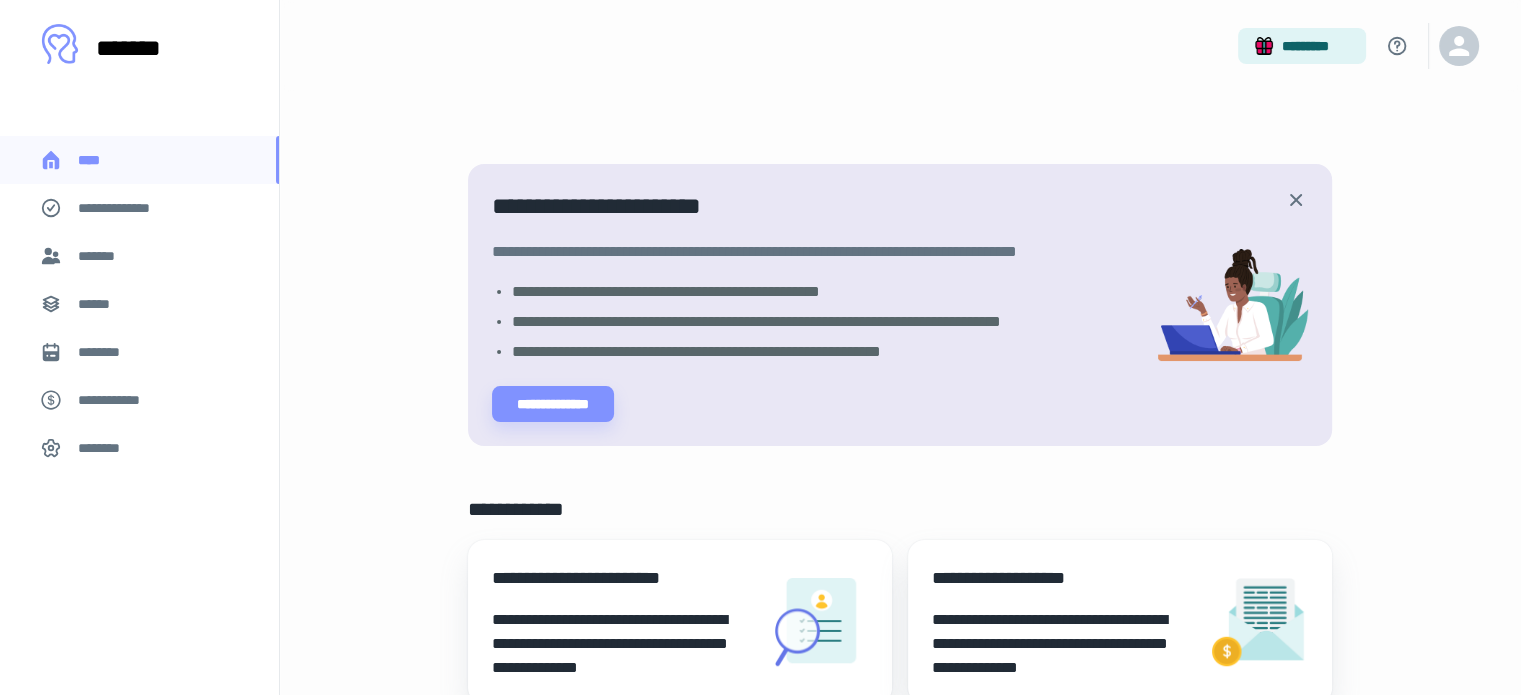 click on "**********" at bounding box center (900, 751) 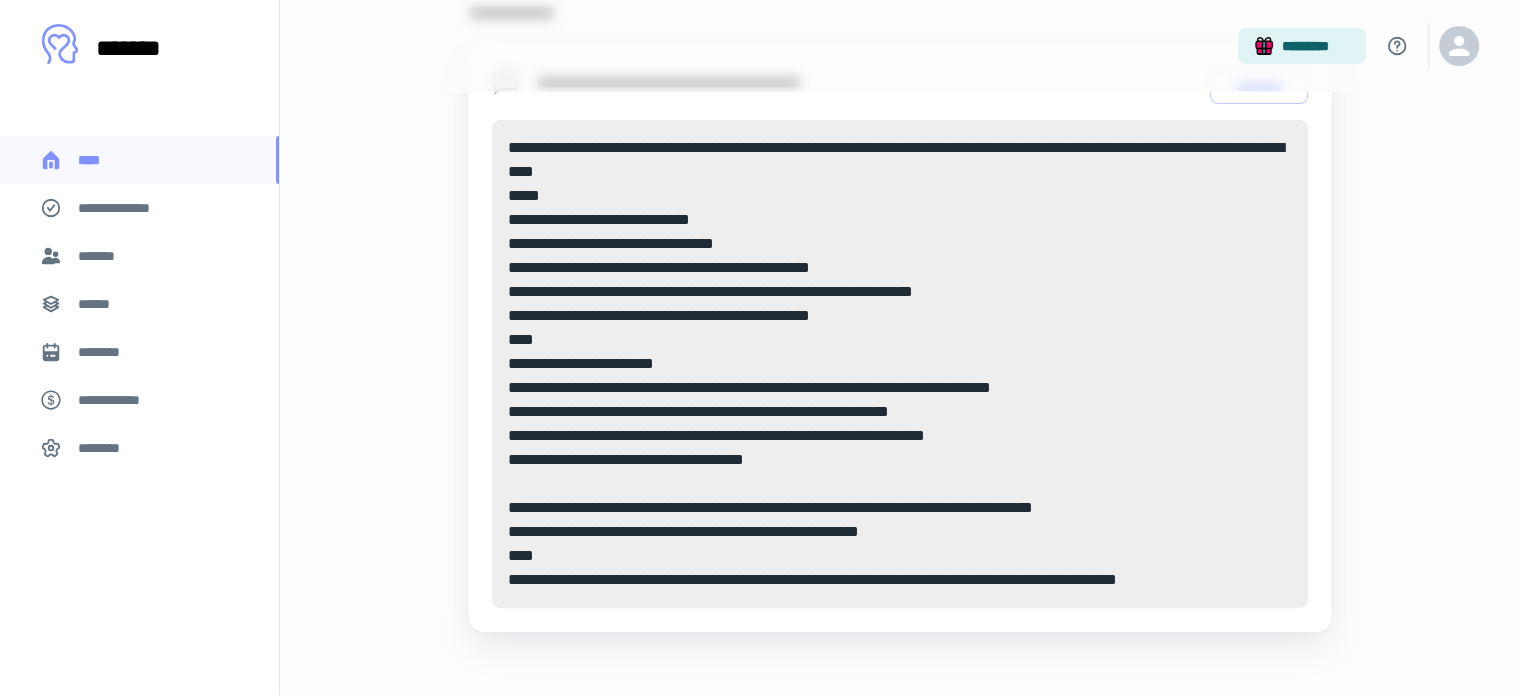 scroll, scrollTop: 759, scrollLeft: 0, axis: vertical 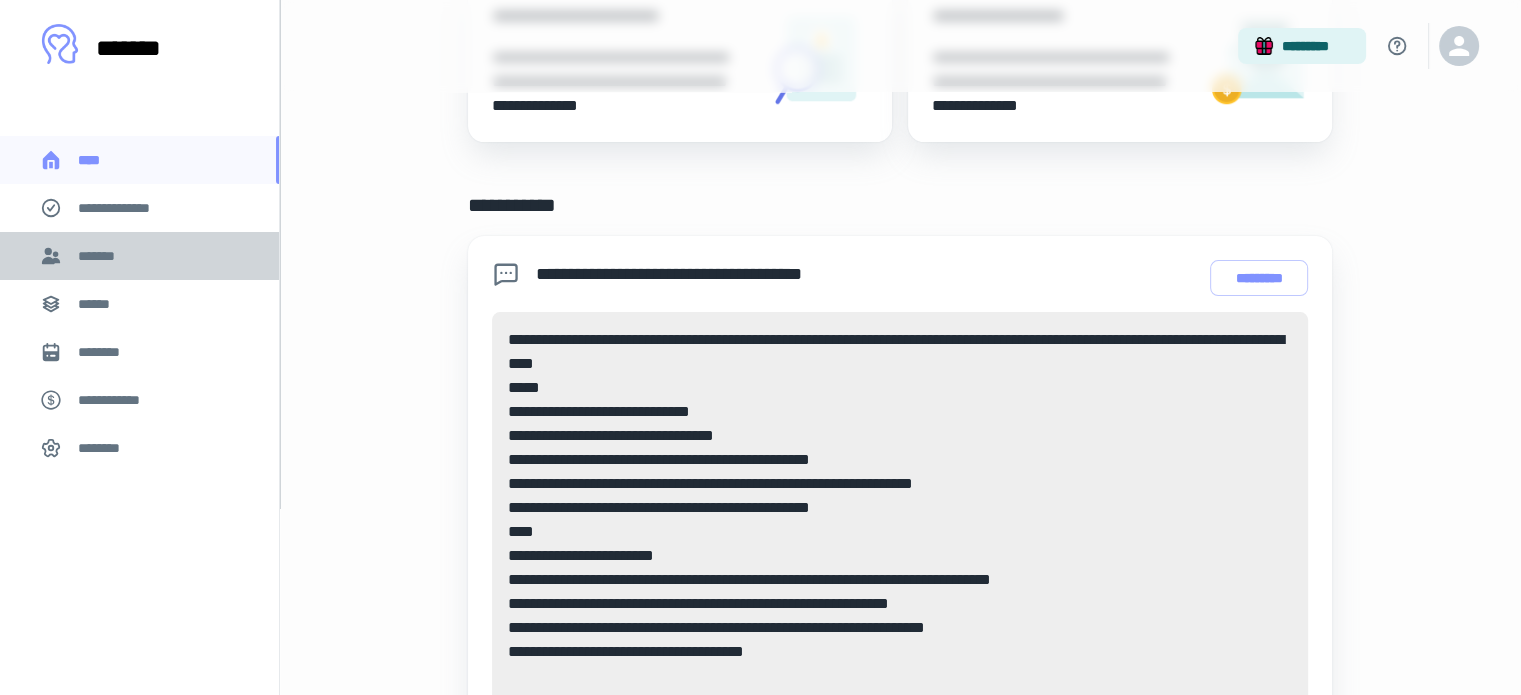 click on "*******" at bounding box center [101, 256] 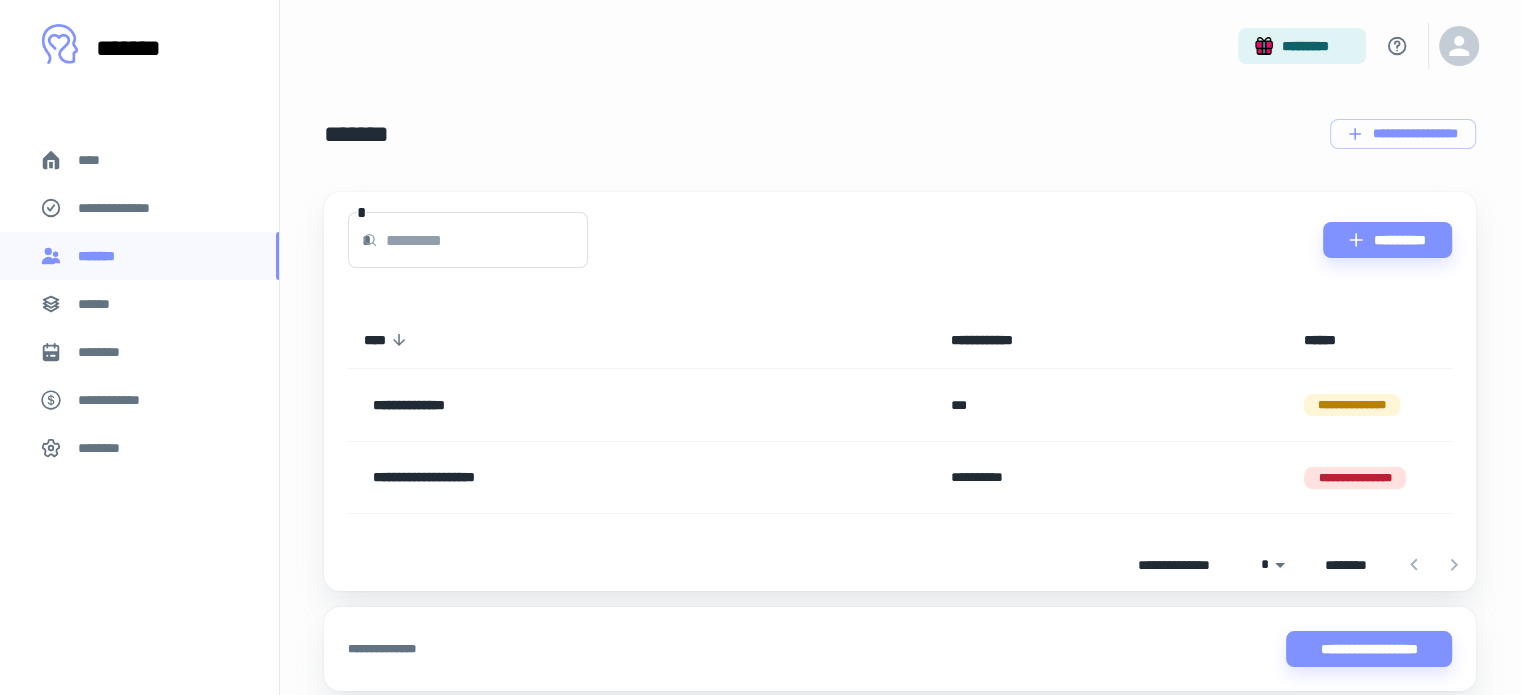 click on "********" at bounding box center (107, 352) 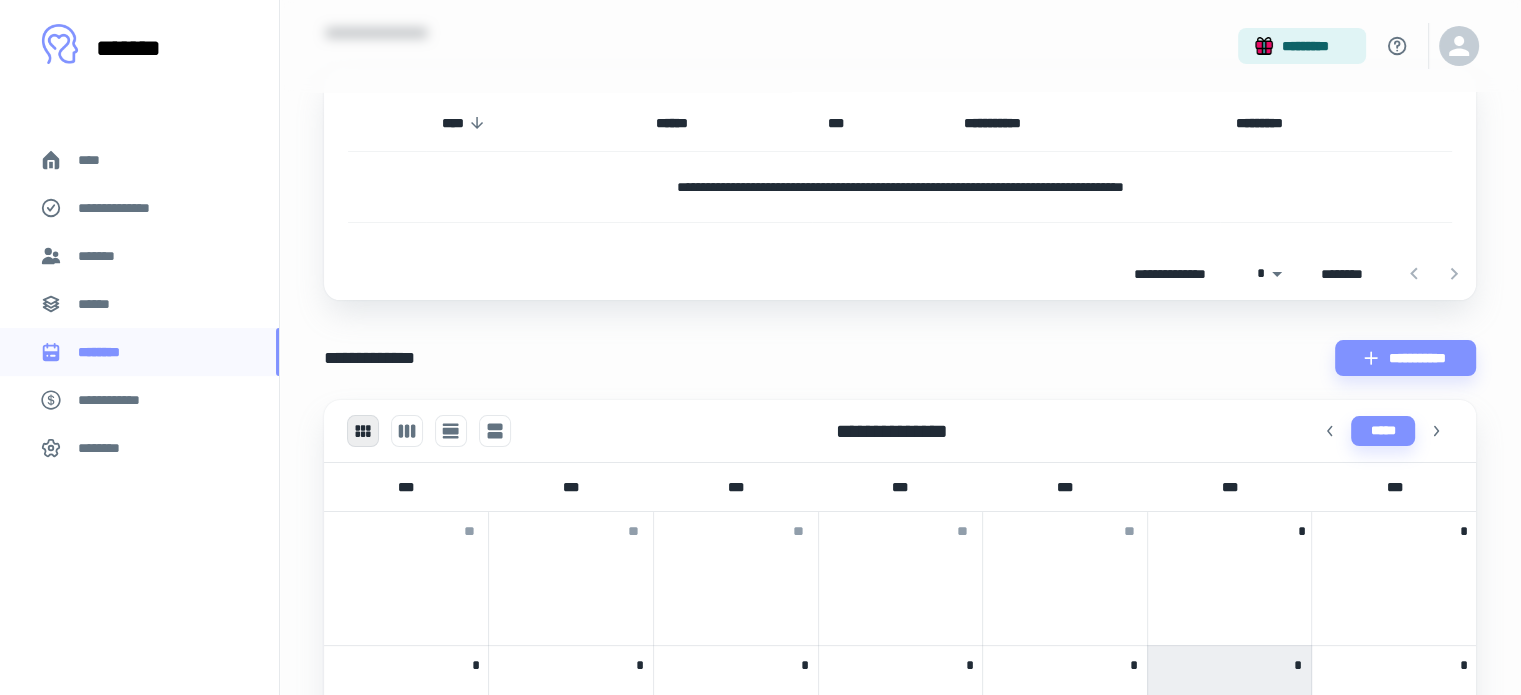 scroll, scrollTop: 274, scrollLeft: 0, axis: vertical 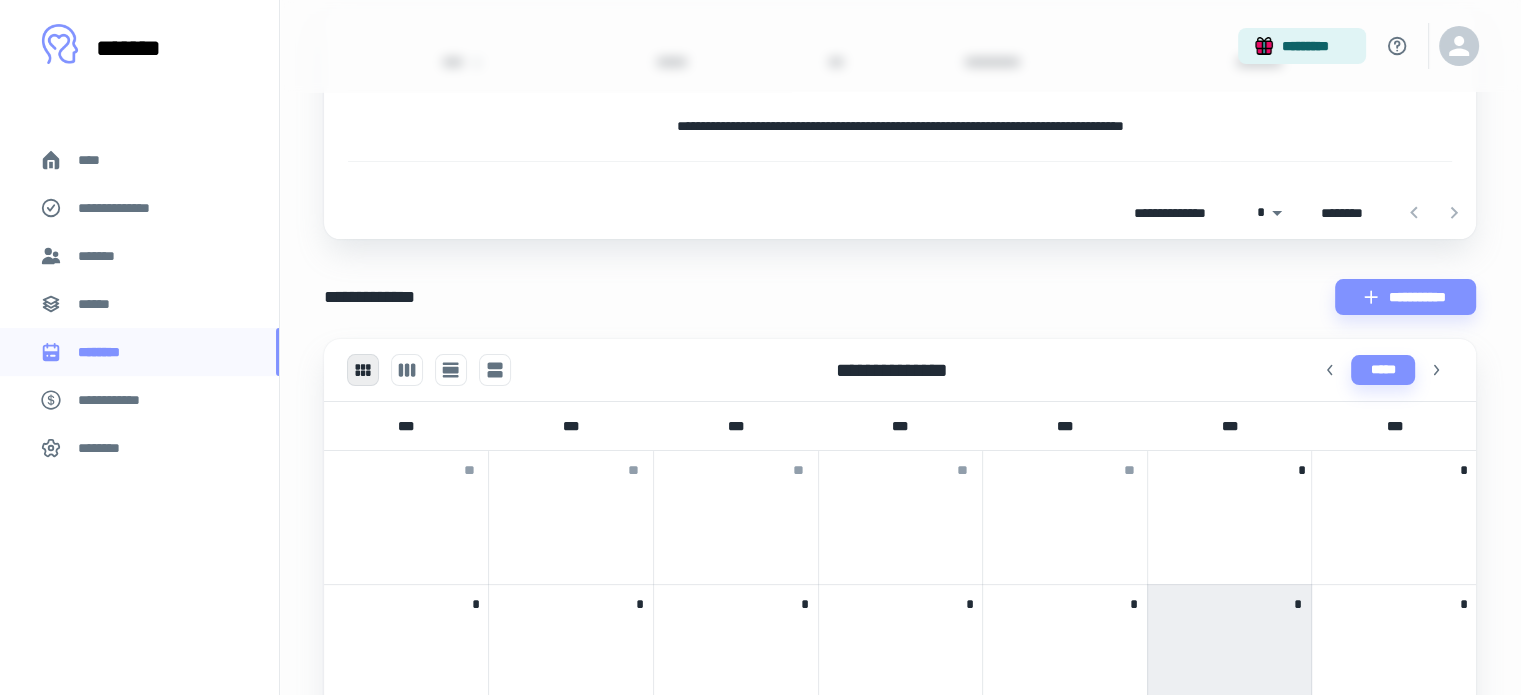 click on "**********" at bounding box center [900, 767] 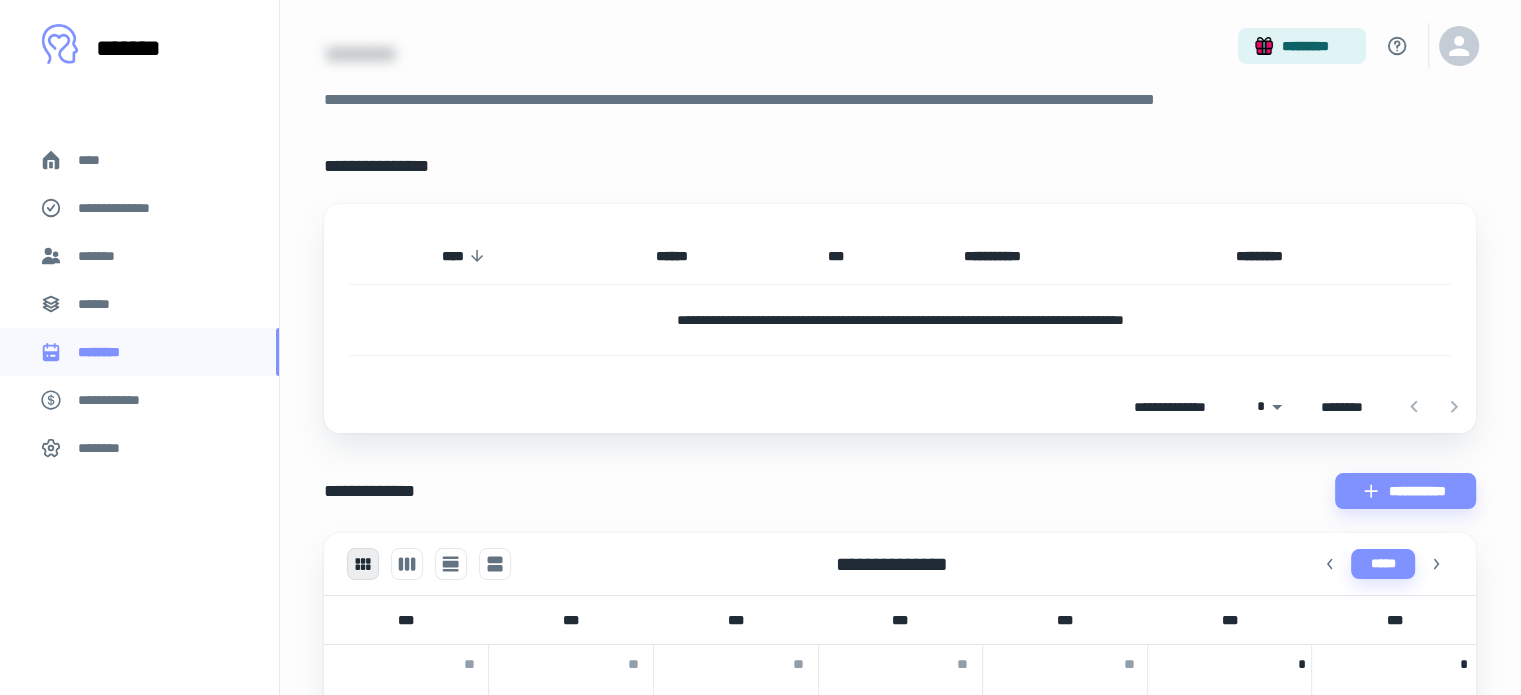 scroll, scrollTop: 62, scrollLeft: 0, axis: vertical 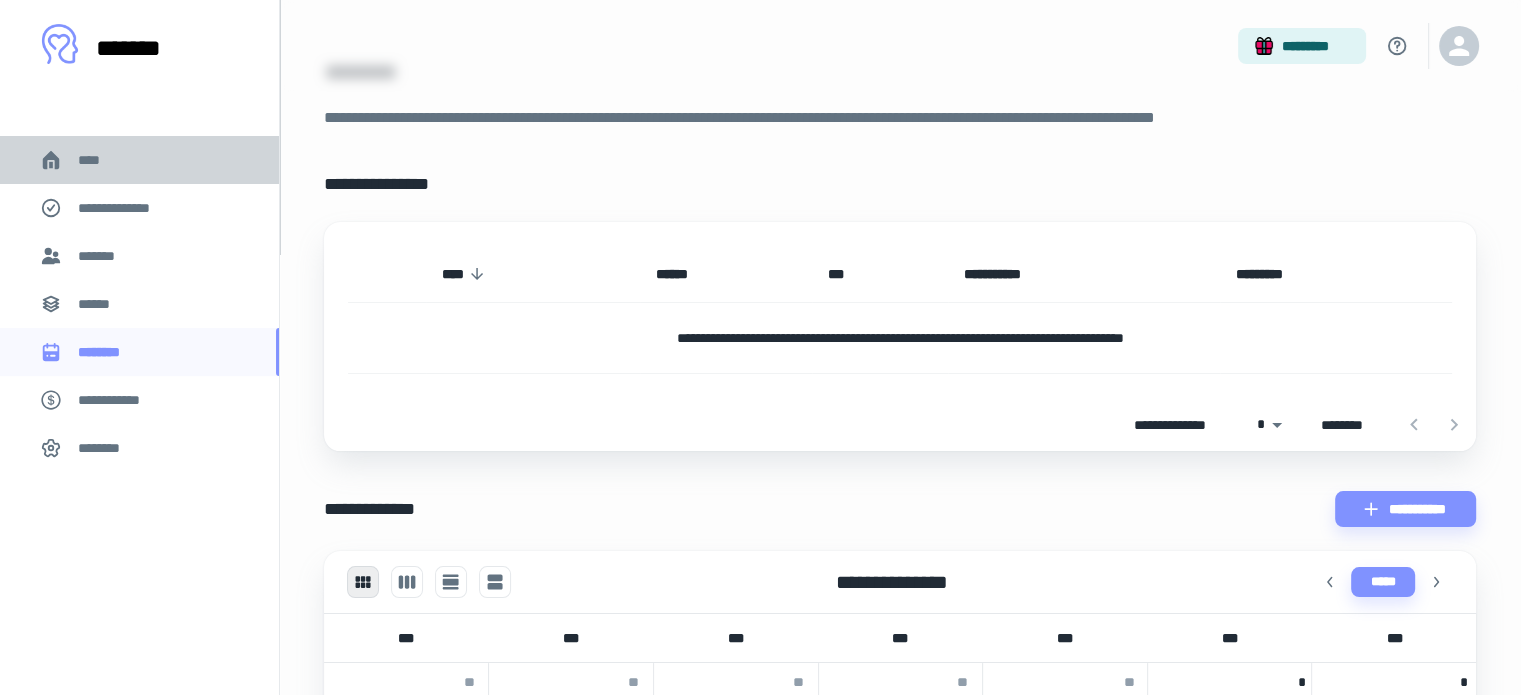 click on "****" at bounding box center [97, 160] 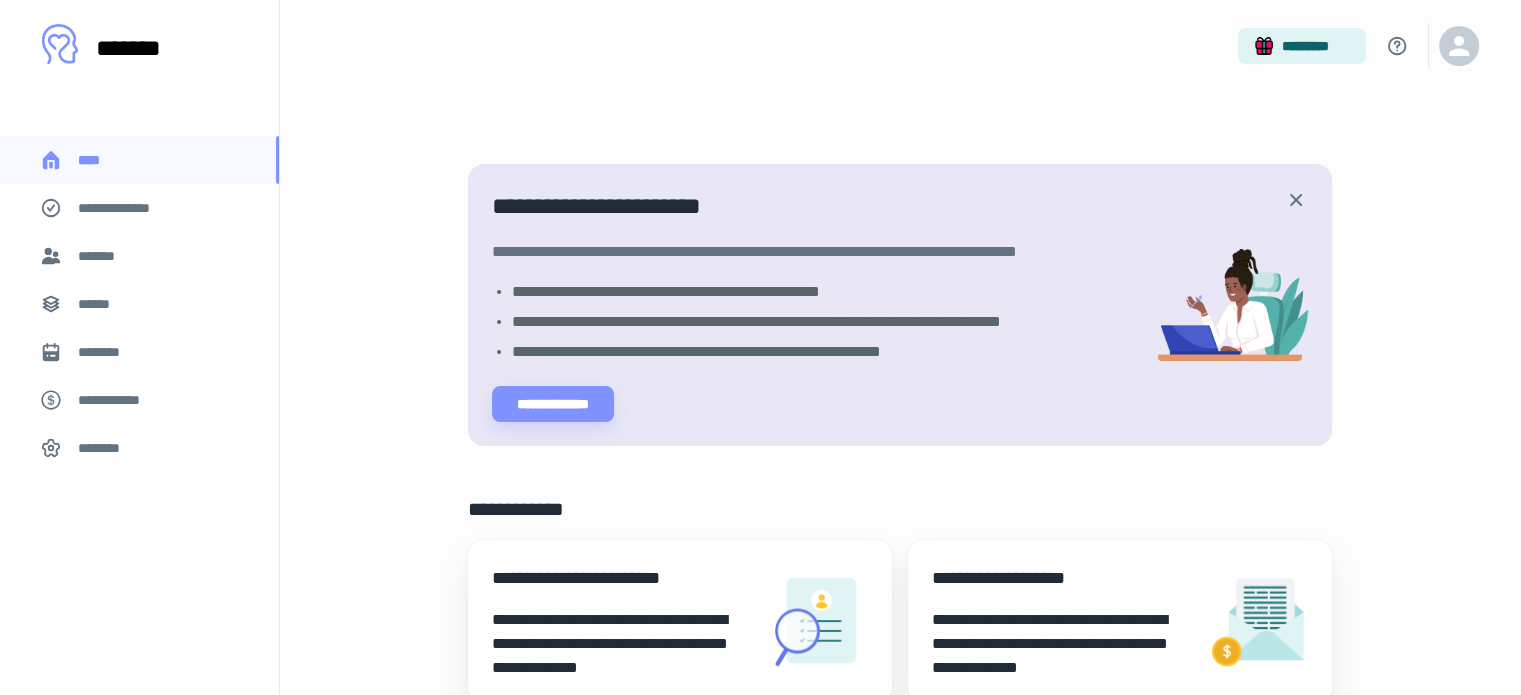 click on "**********" at bounding box center (900, 751) 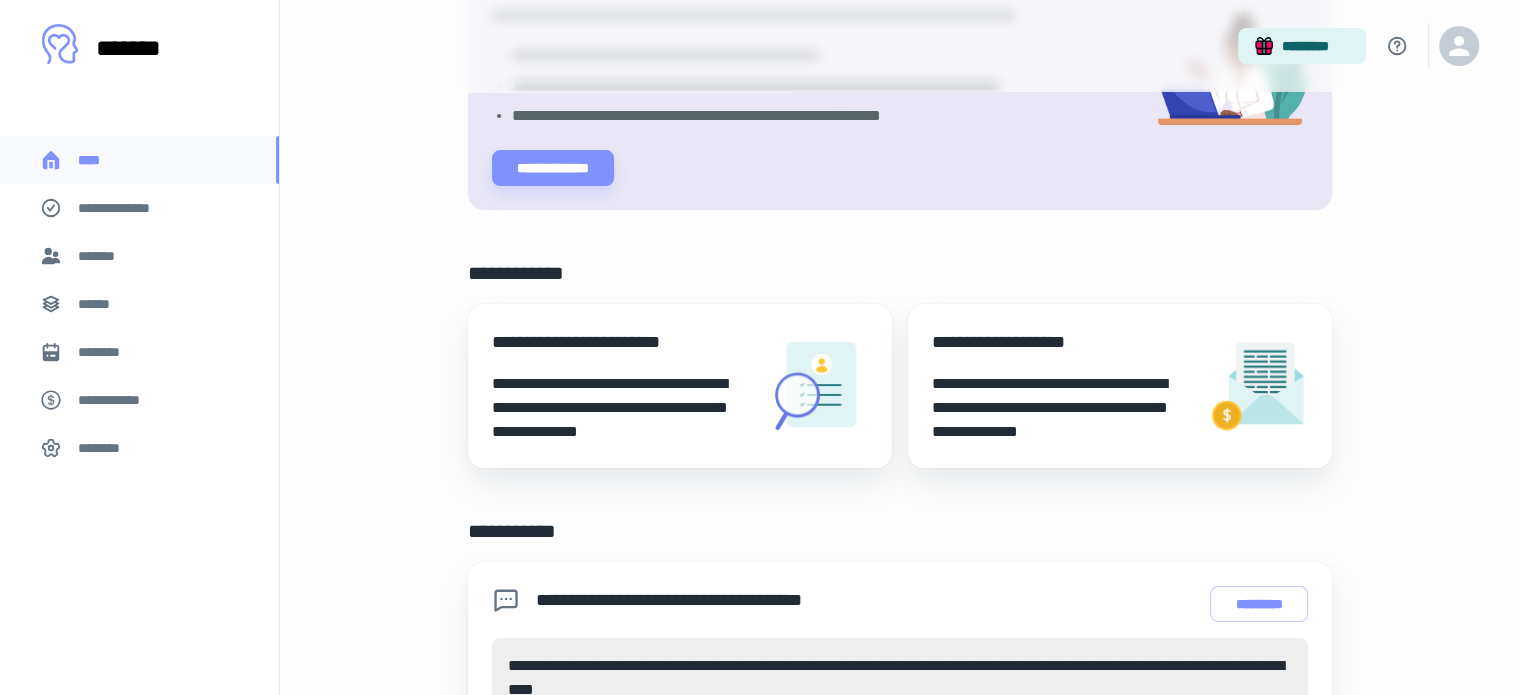 scroll, scrollTop: 238, scrollLeft: 0, axis: vertical 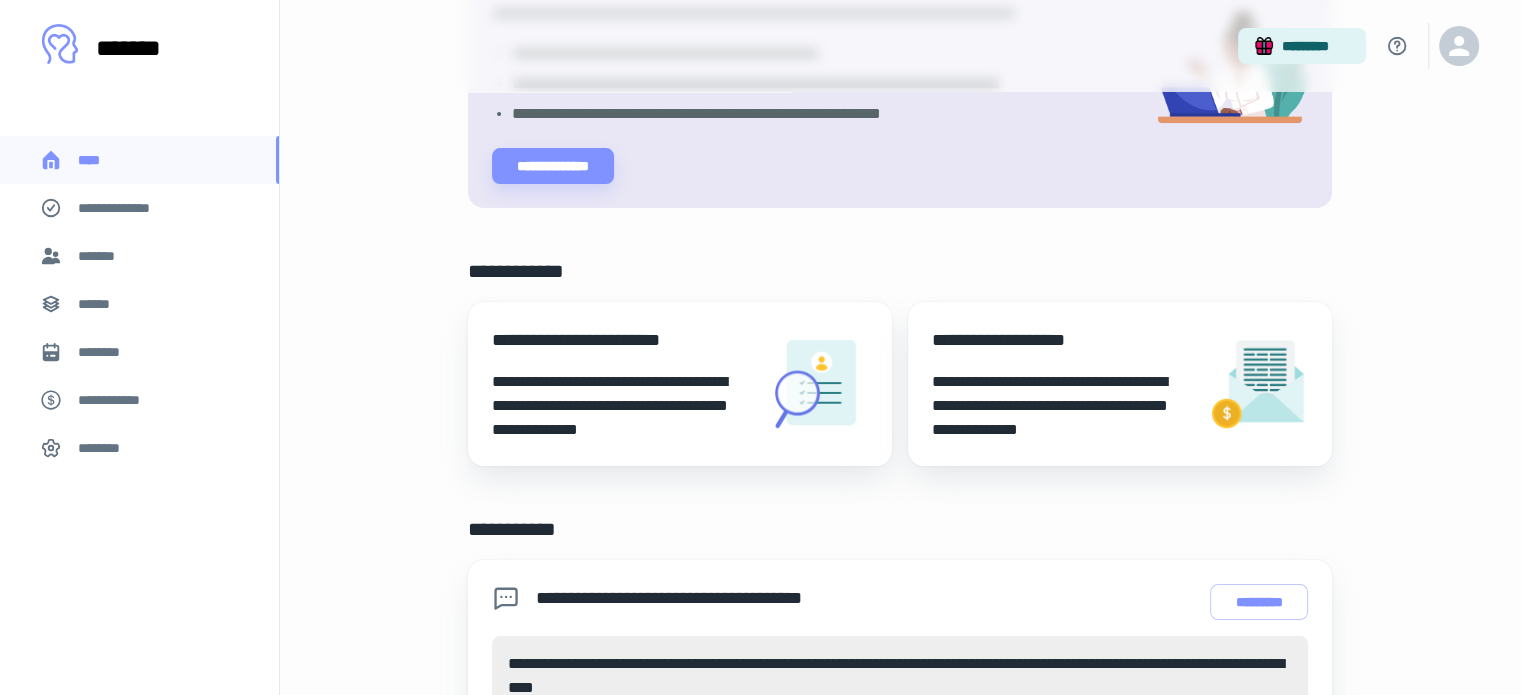 click on "****" at bounding box center [97, 160] 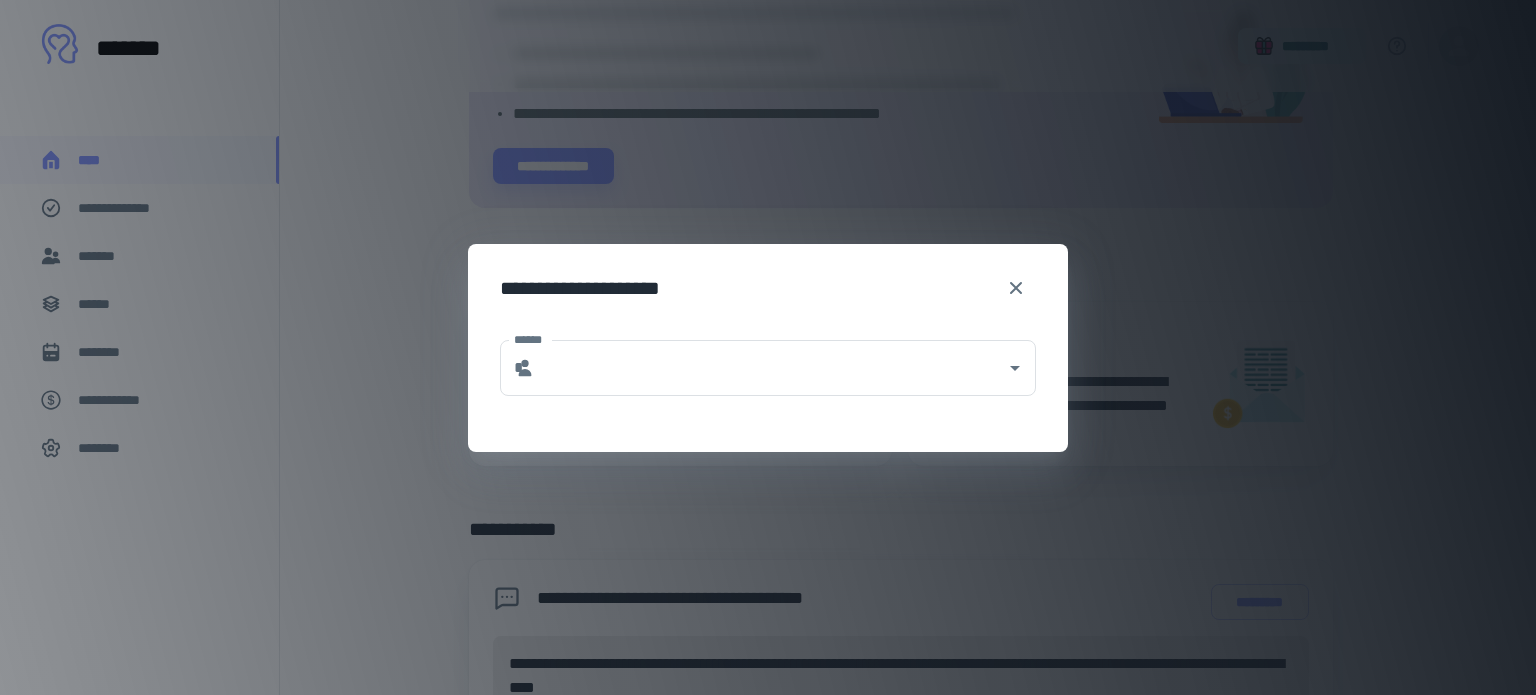 click 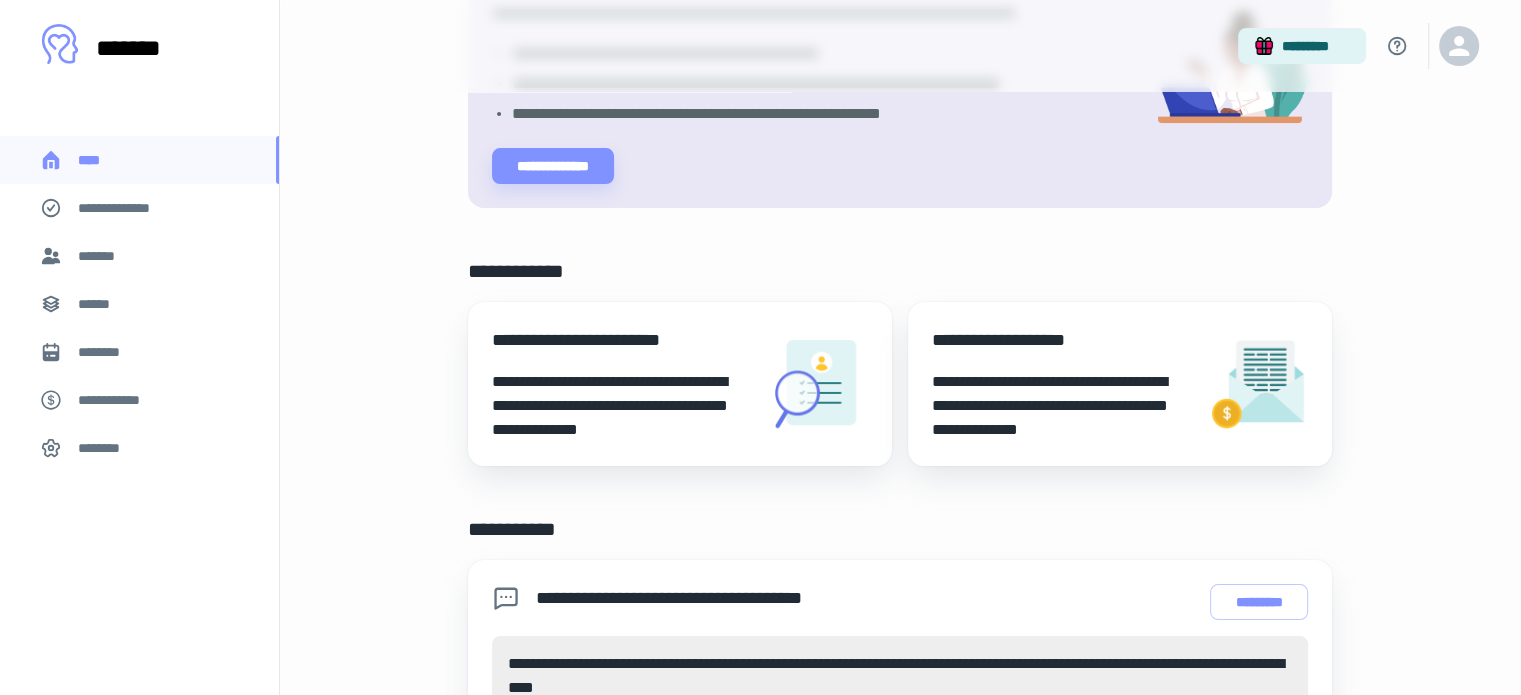 click on "**********" at bounding box center (900, 513) 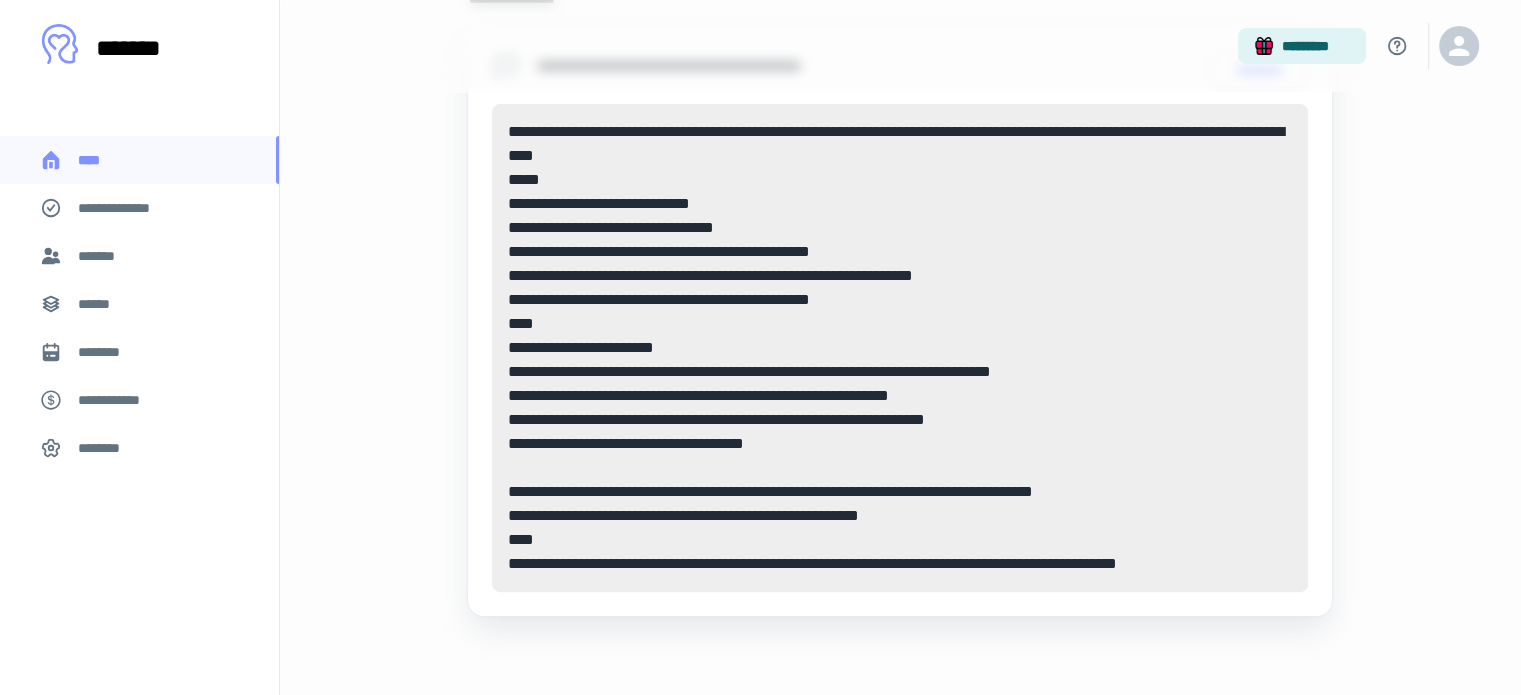 scroll, scrollTop: 771, scrollLeft: 0, axis: vertical 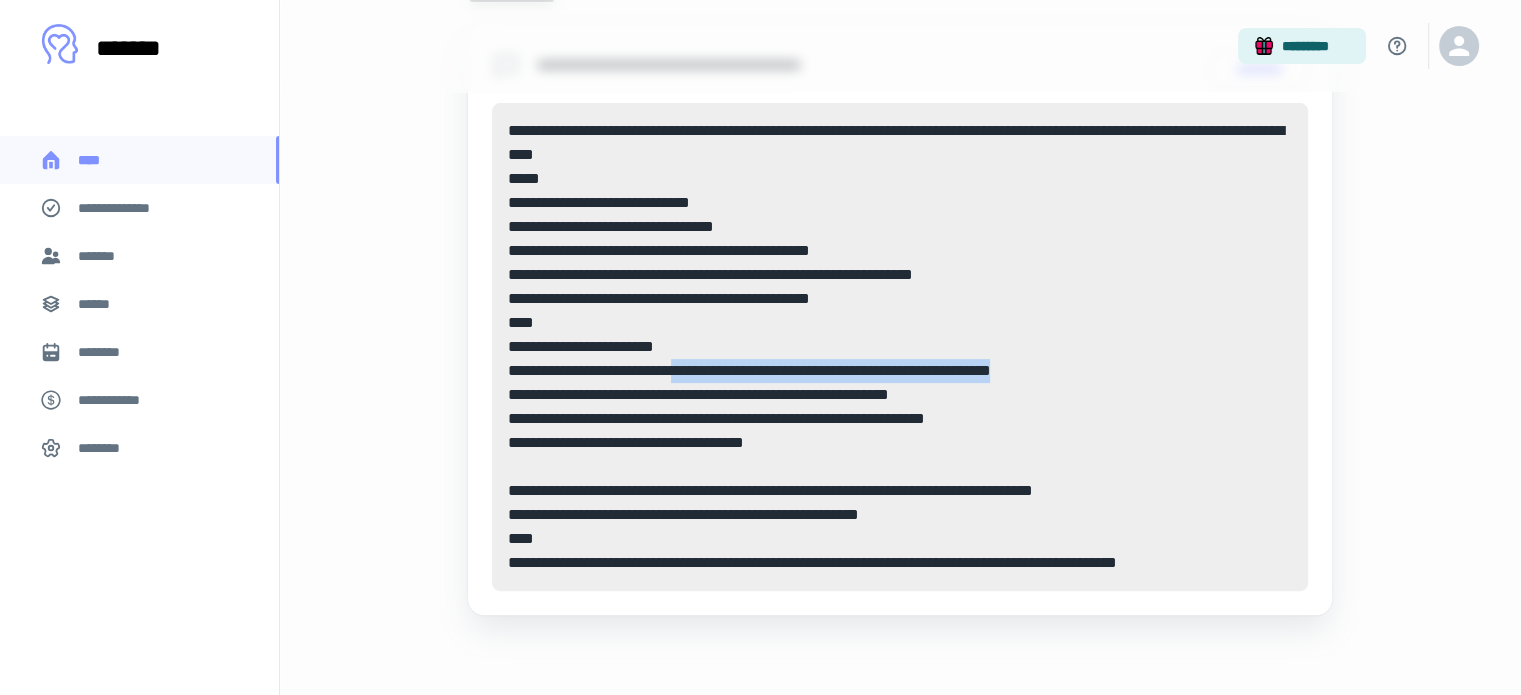 drag, startPoint x: 1092, startPoint y: 367, endPoint x: 676, endPoint y: 374, distance: 416.0589 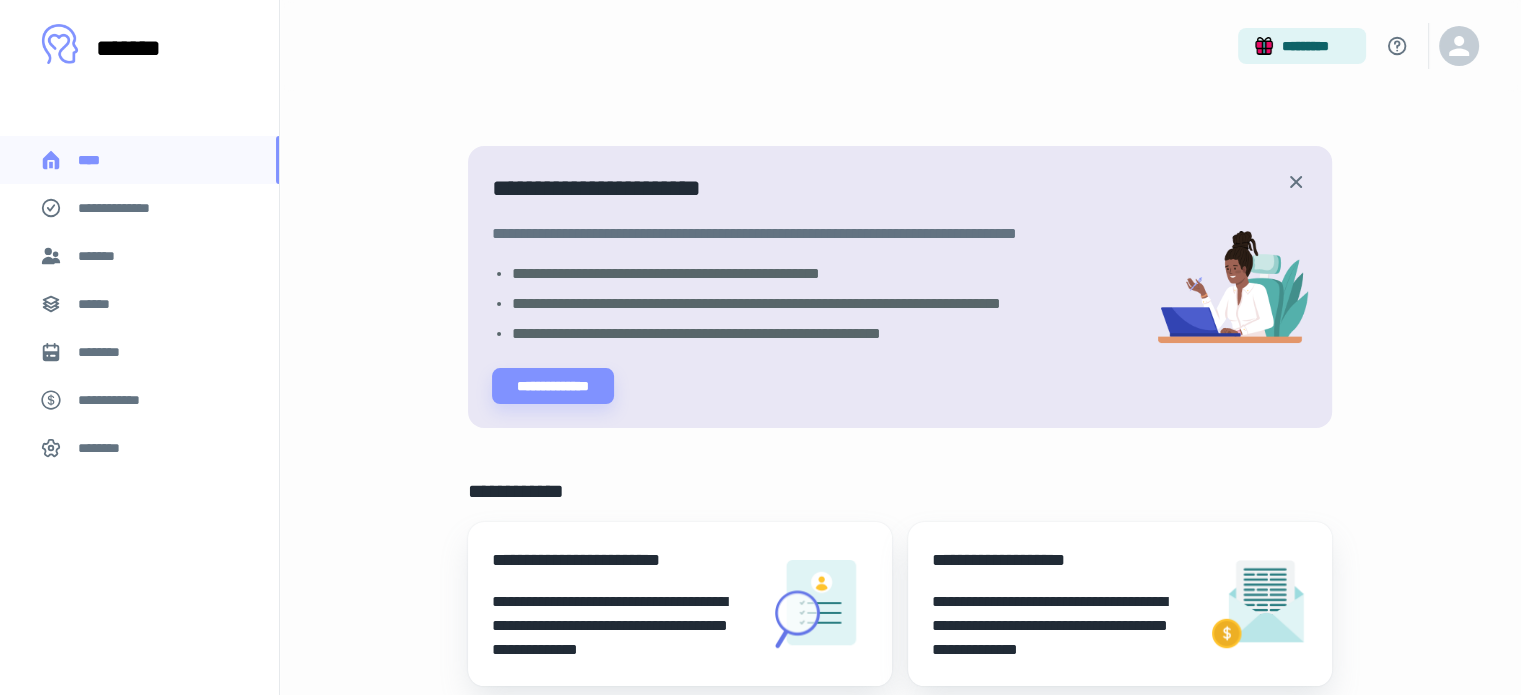 scroll, scrollTop: 0, scrollLeft: 0, axis: both 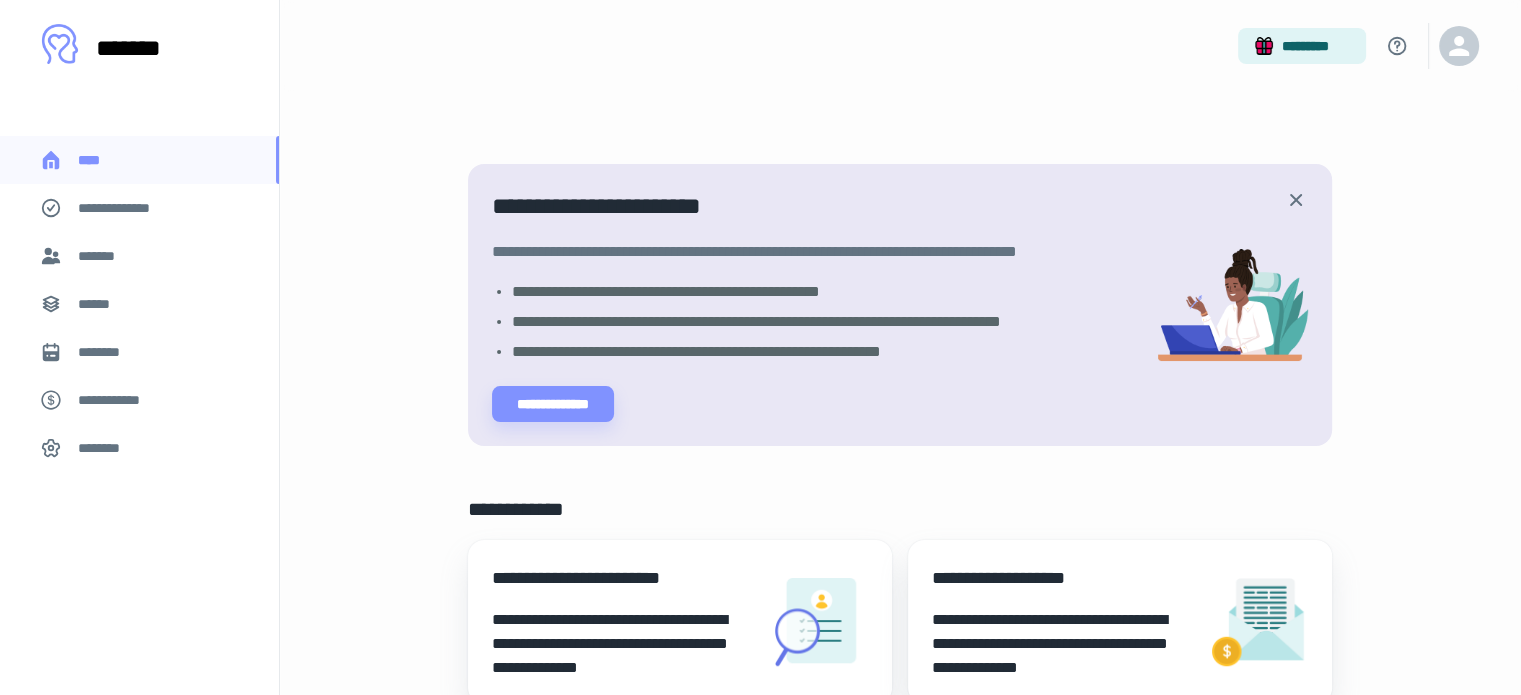 click on "******" at bounding box center [100, 304] 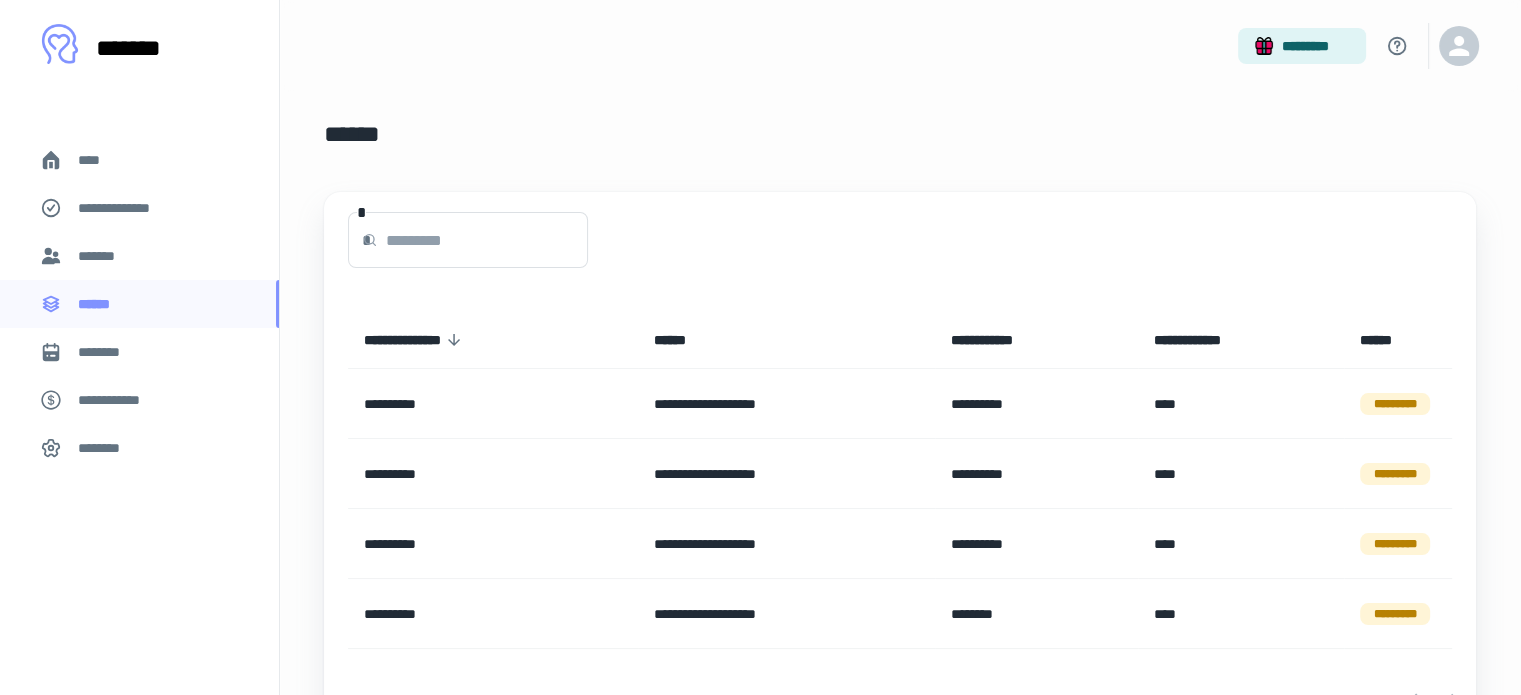 click at bounding box center [487, 240] 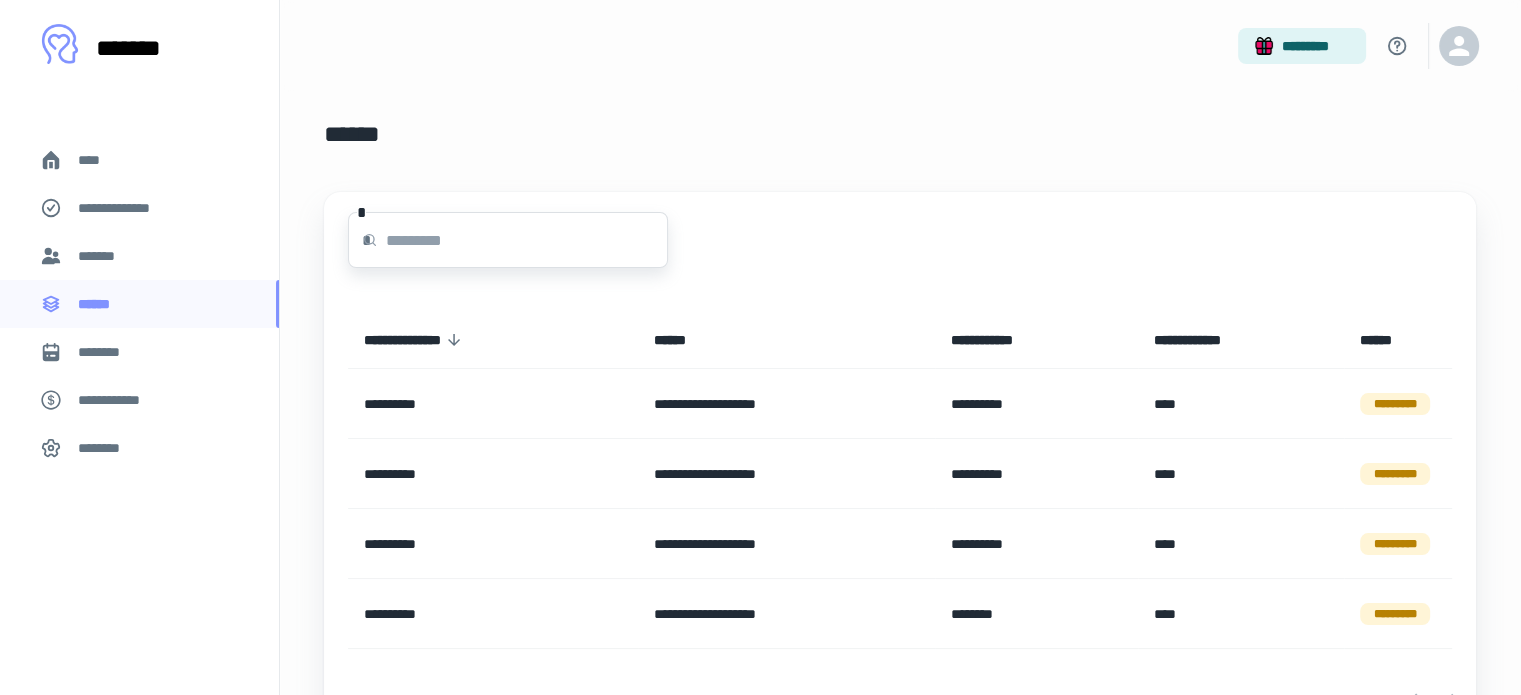 click on "****" at bounding box center [97, 160] 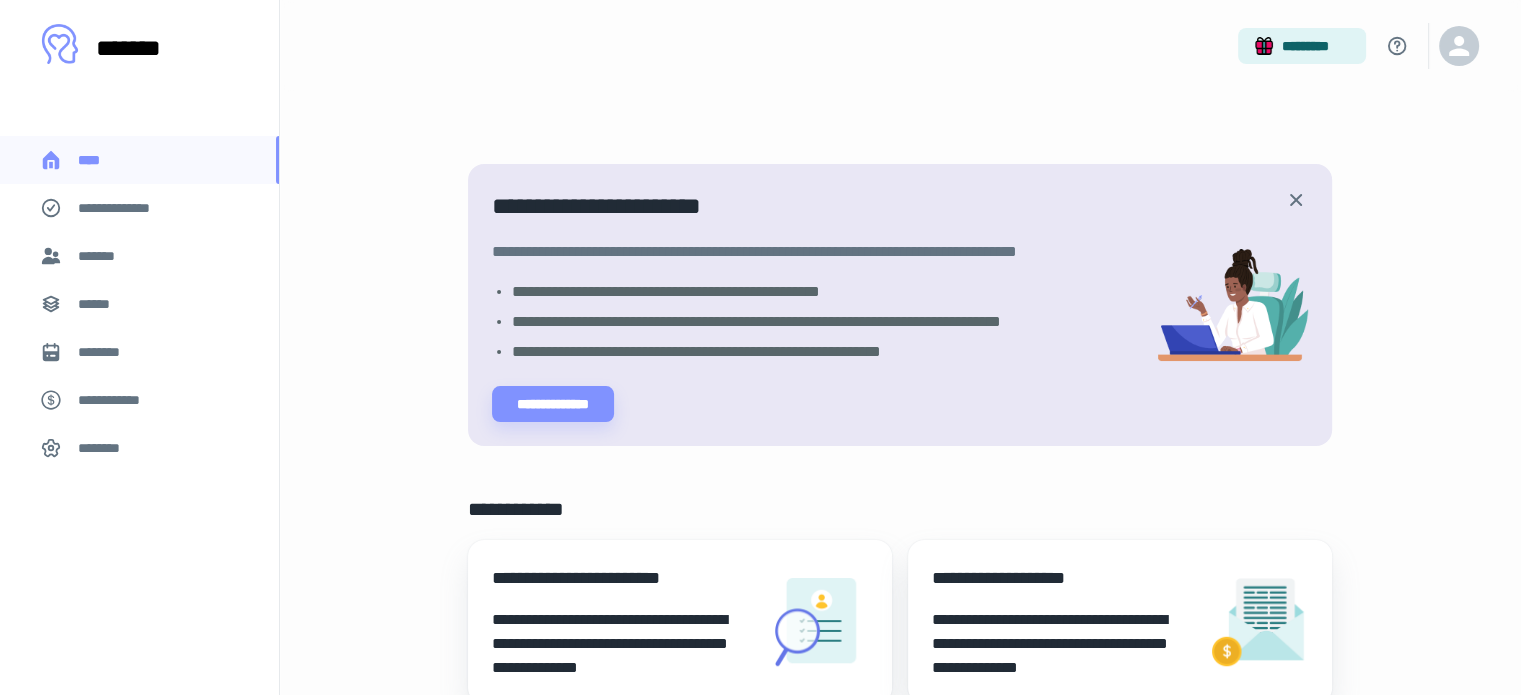 click on "**********" at bounding box center [900, 751] 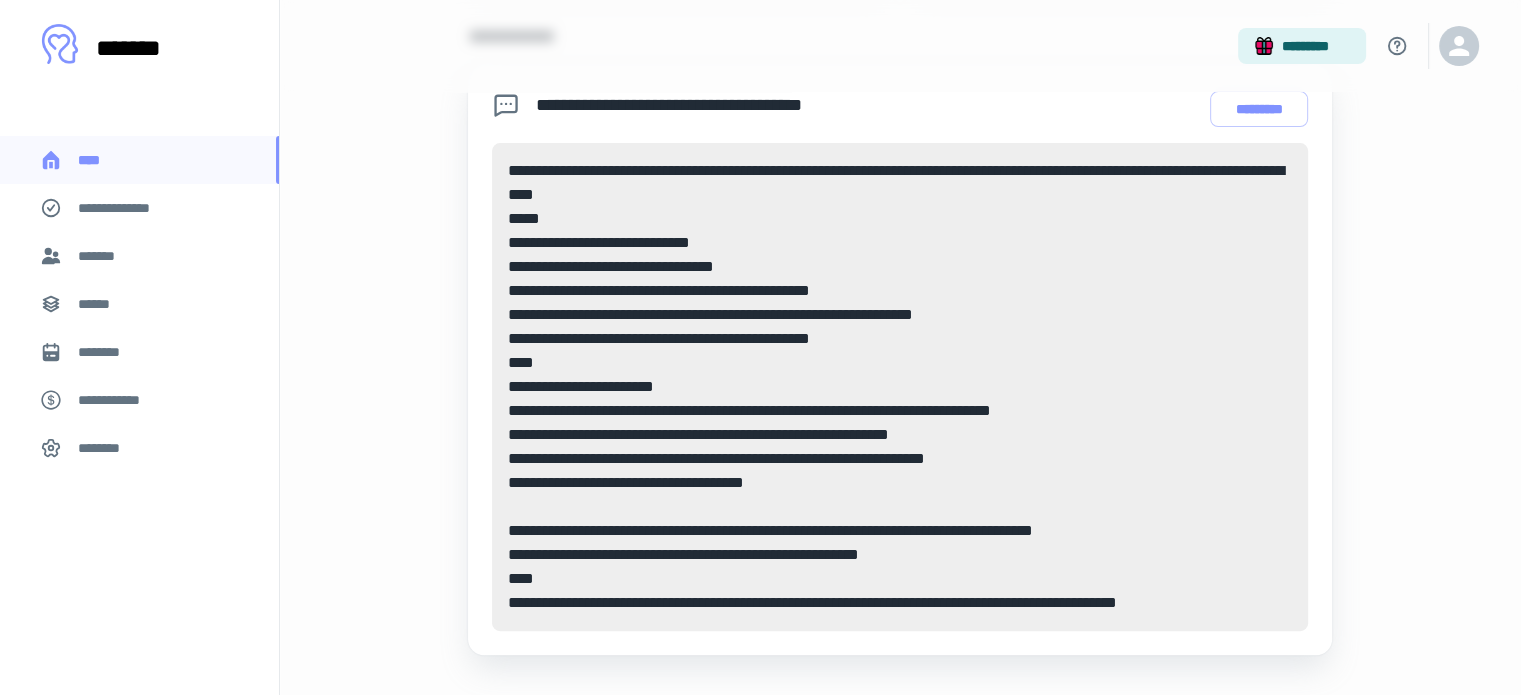 scroll, scrollTop: 771, scrollLeft: 0, axis: vertical 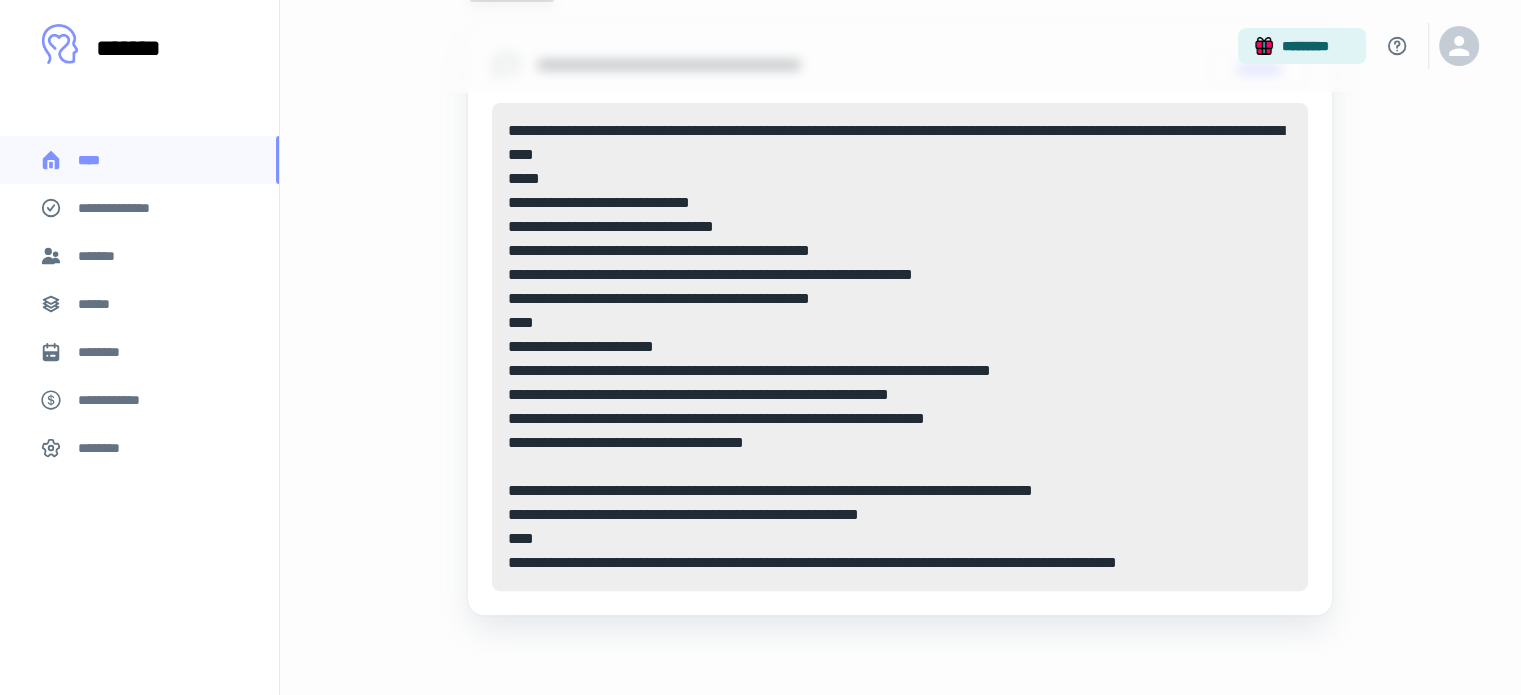 click on "**********" at bounding box center (900, -20) 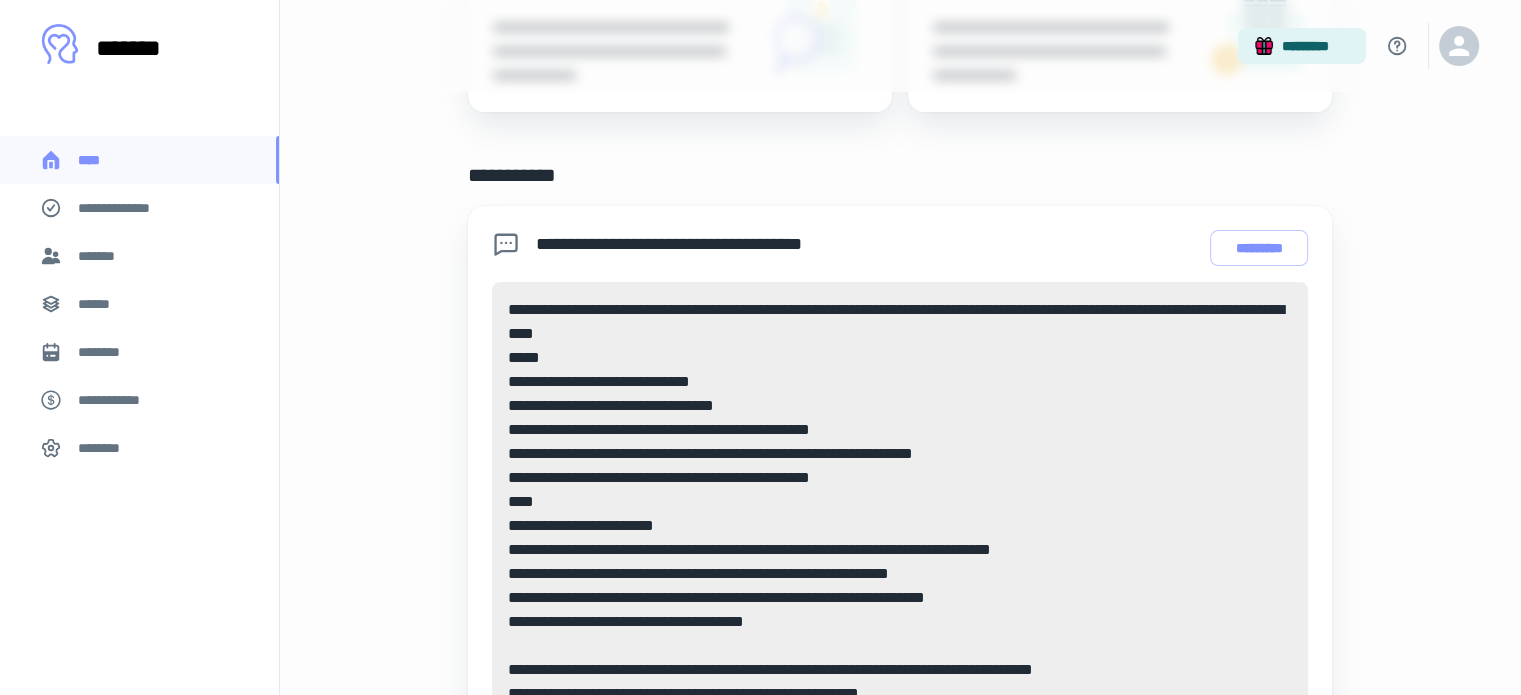 scroll, scrollTop: 592, scrollLeft: 0, axis: vertical 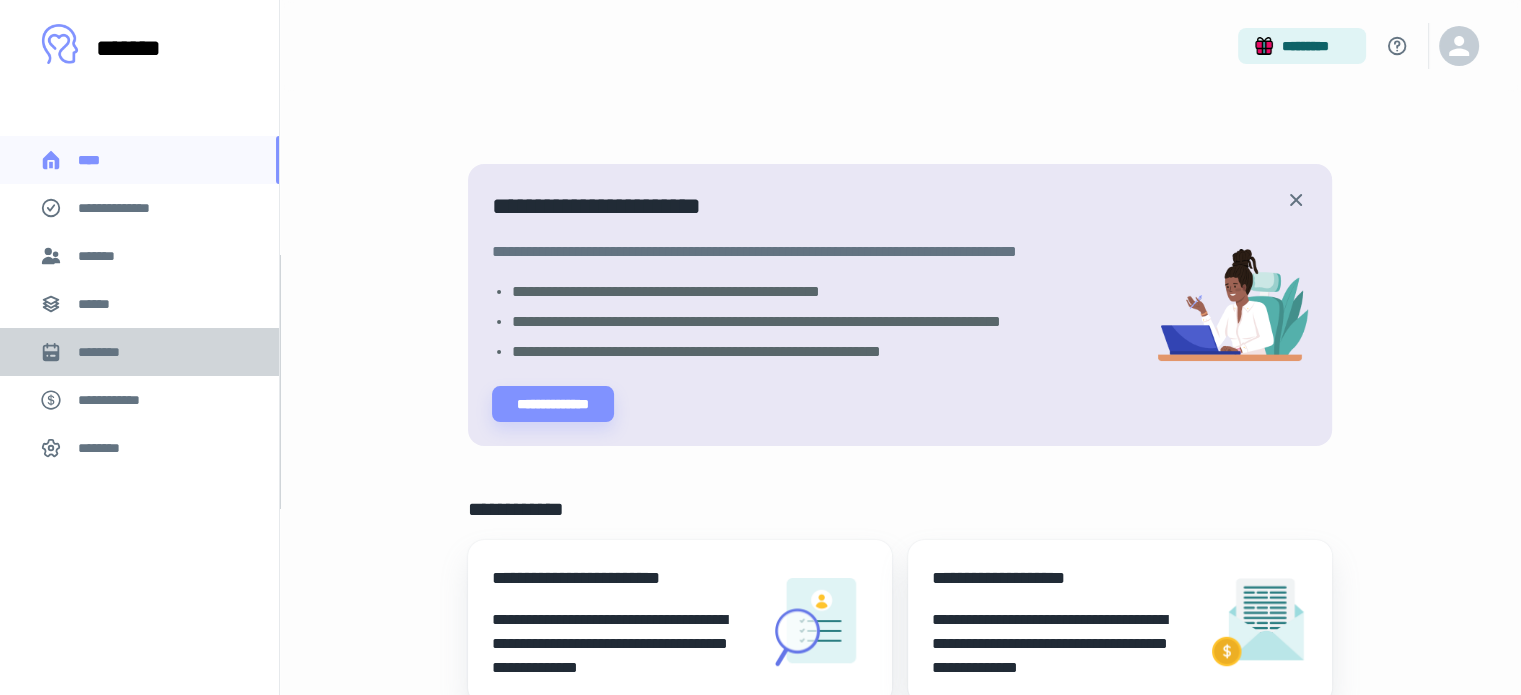 click on "********" at bounding box center (107, 352) 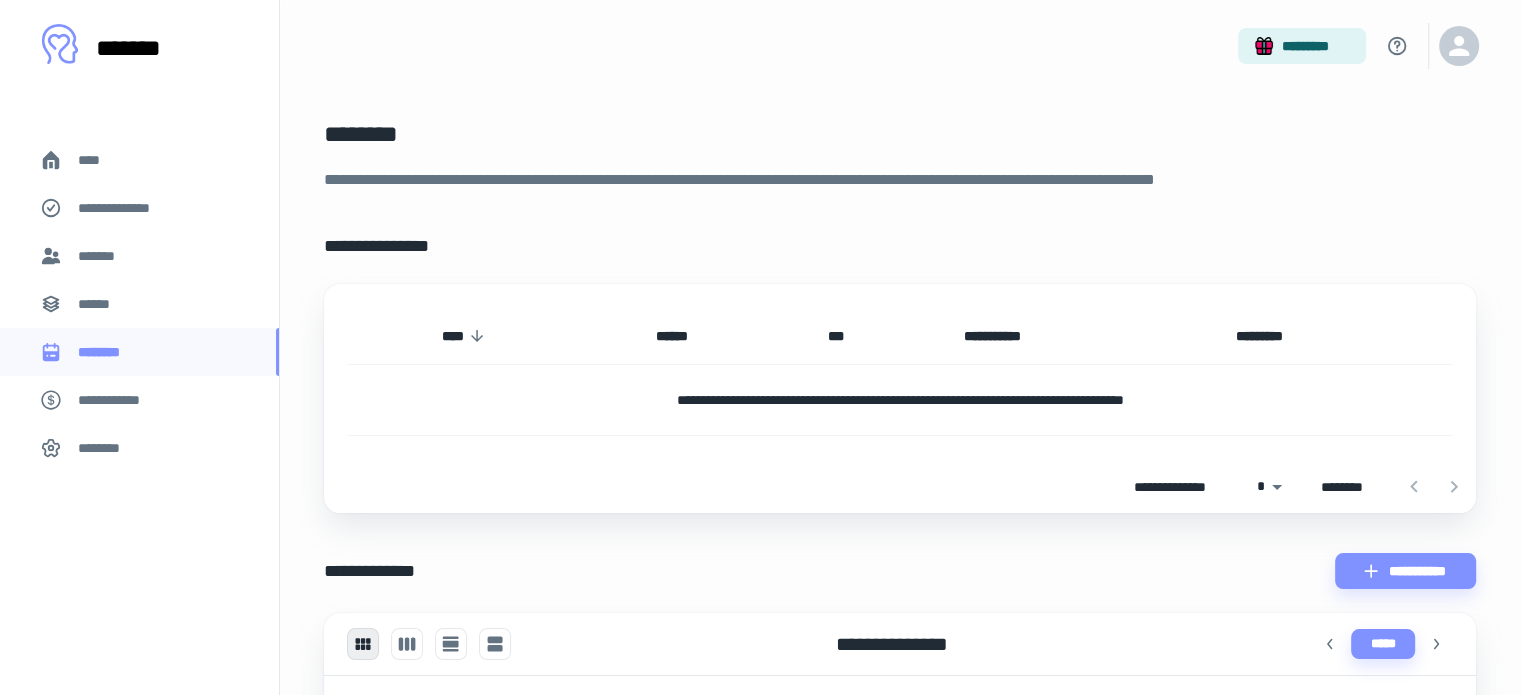 click on "**********" at bounding box center [900, 571] 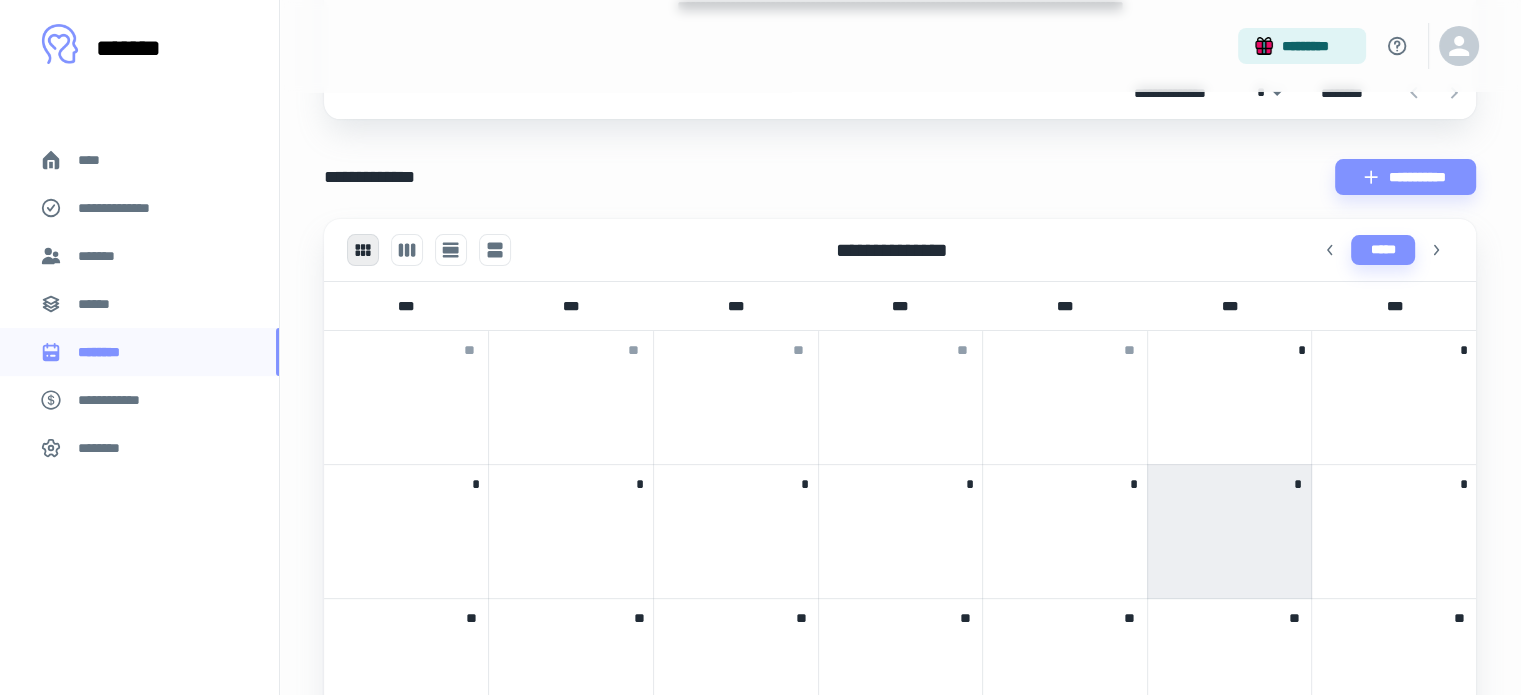 click on "***" at bounding box center (1230, 306) 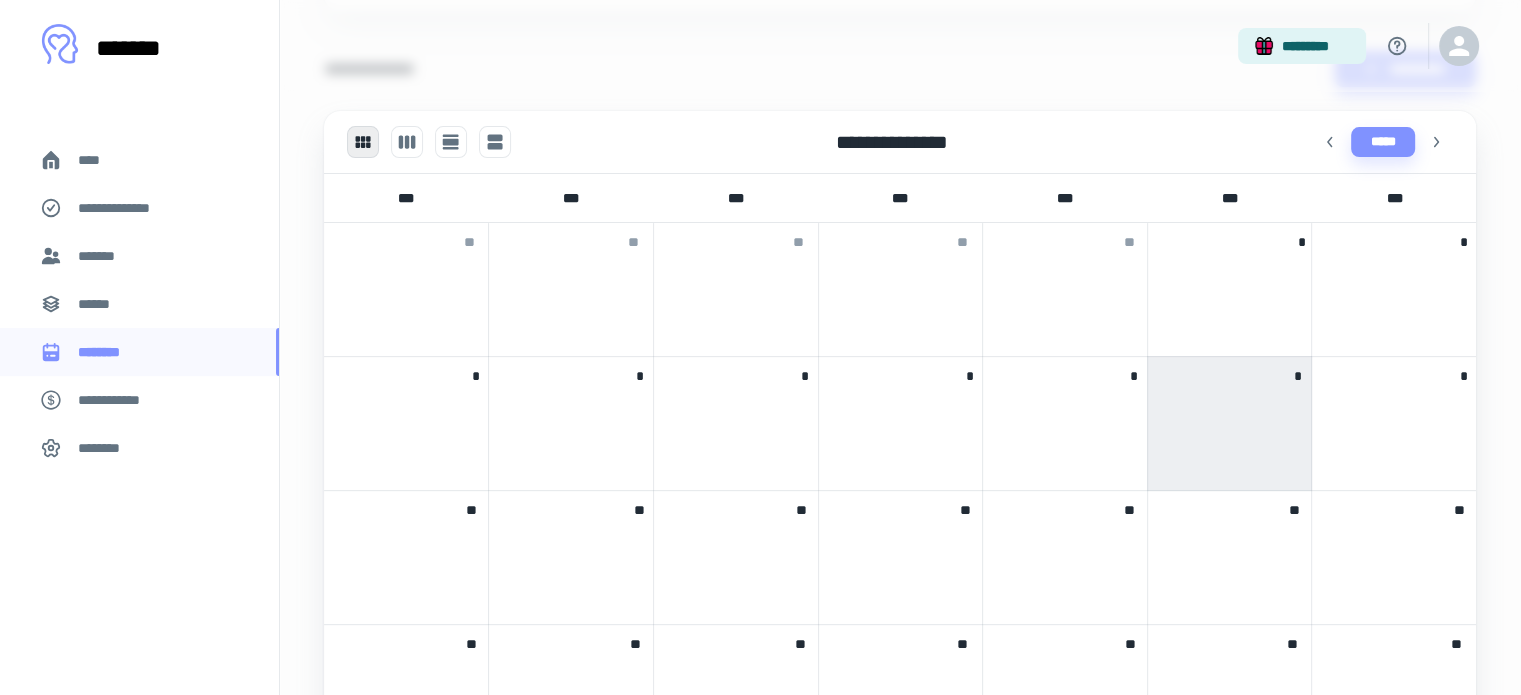 scroll, scrollTop: 512, scrollLeft: 0, axis: vertical 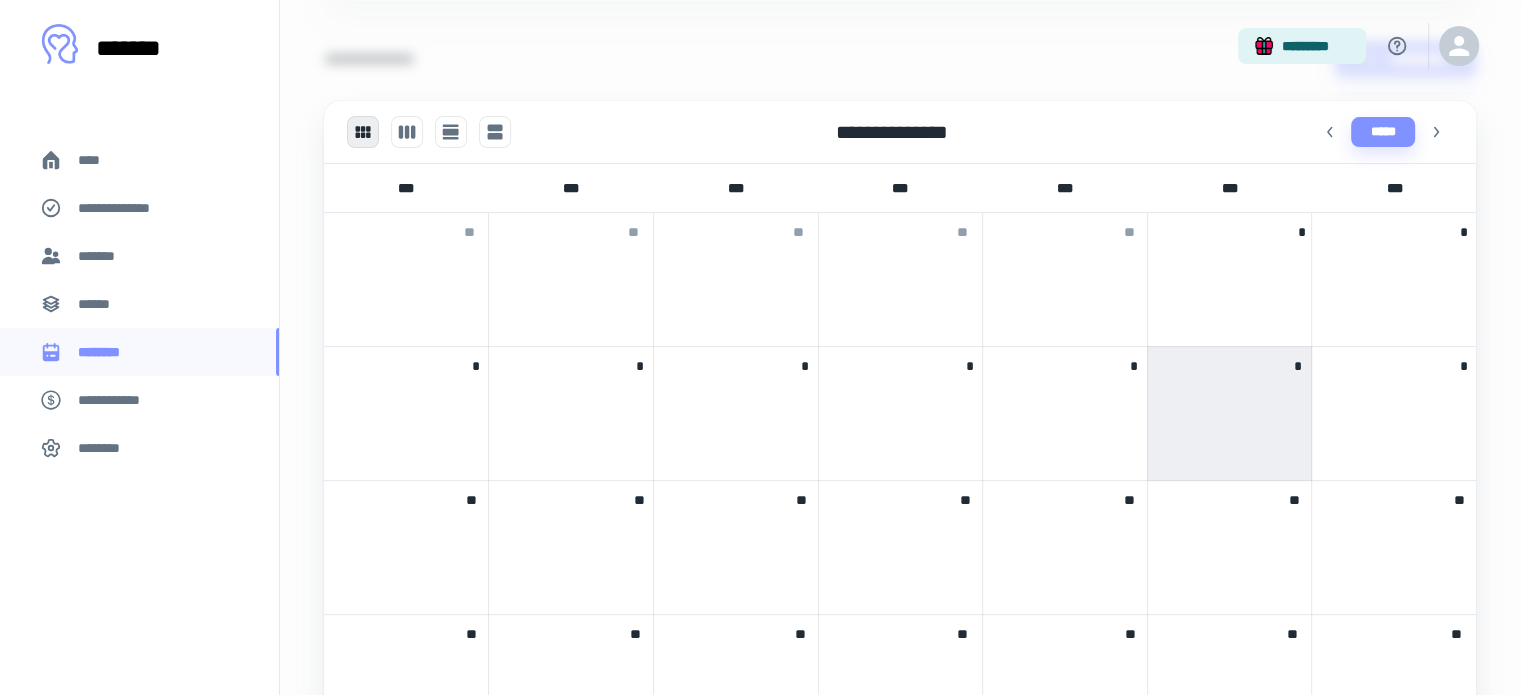 click on "**" at bounding box center (901, 496) 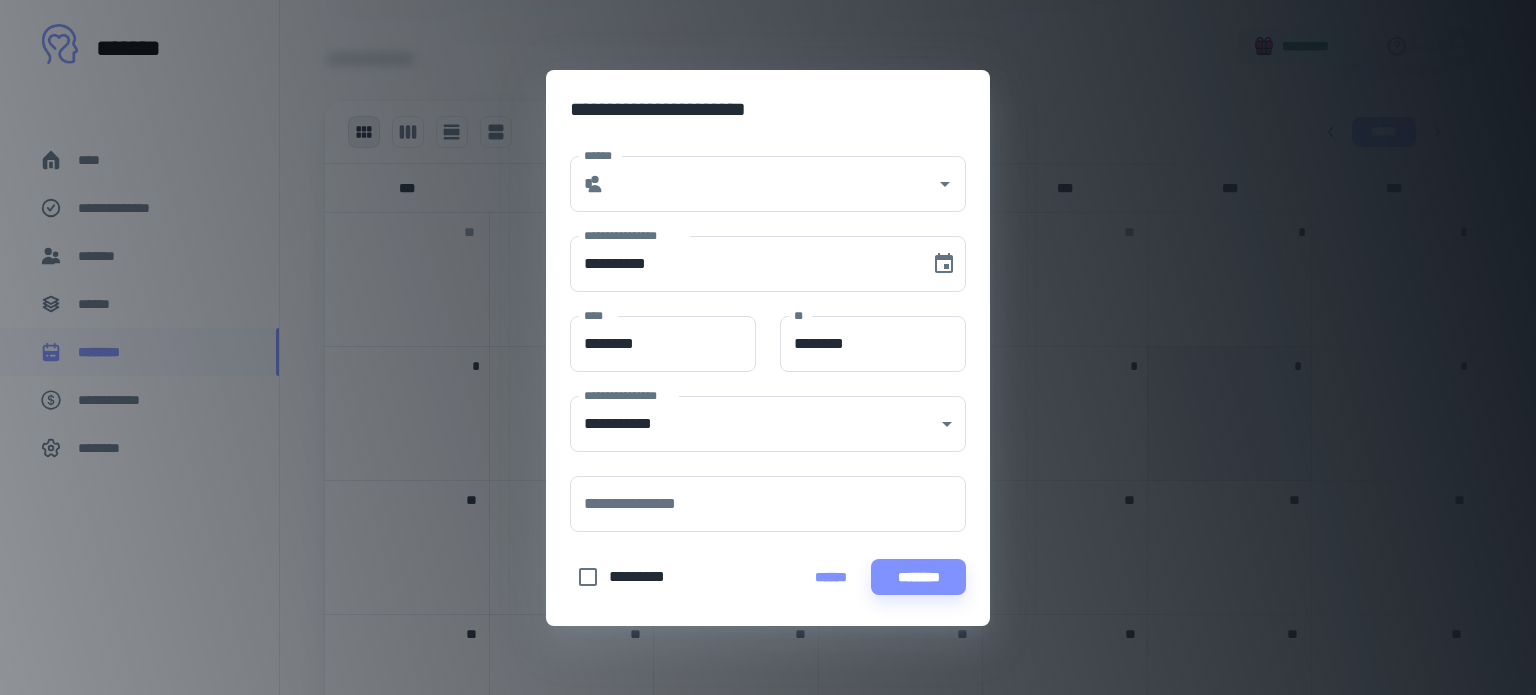 click on "**********" at bounding box center (768, 347) 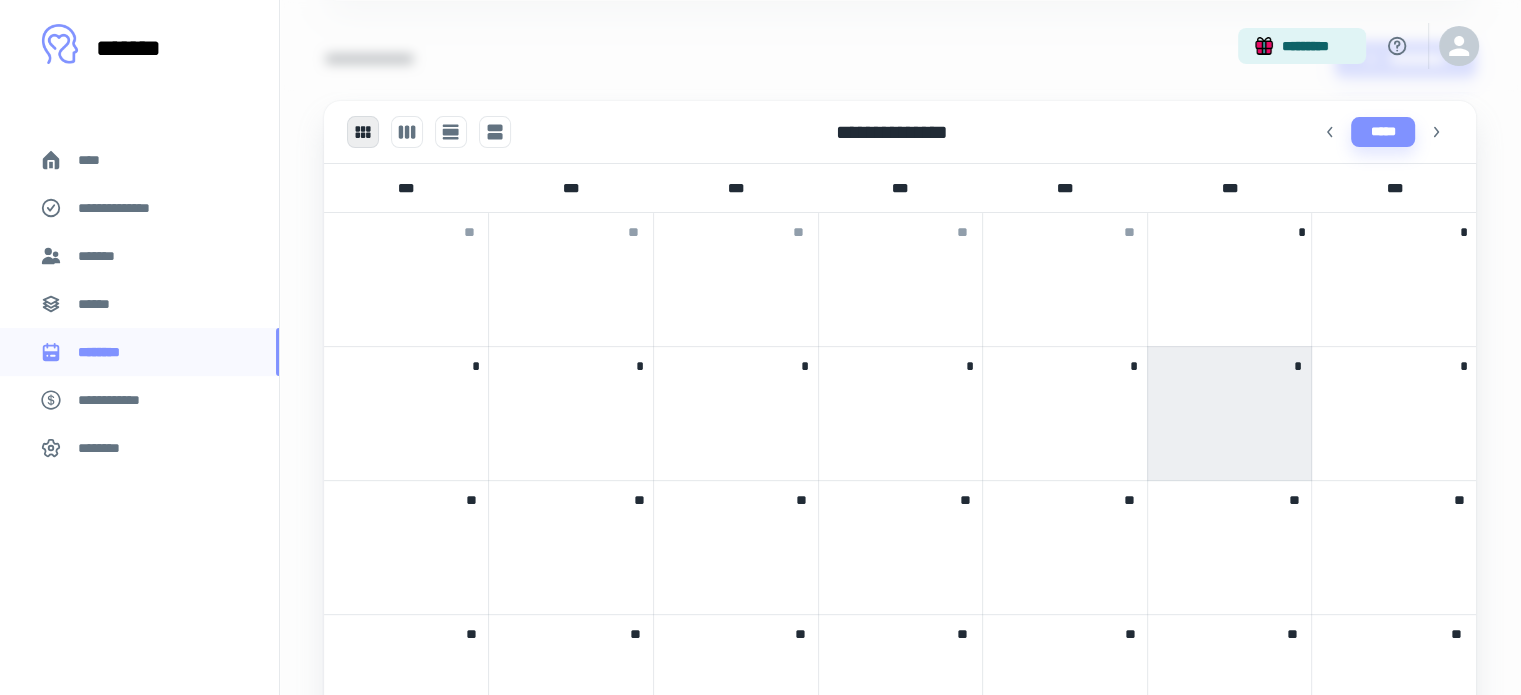 click on "****" at bounding box center [97, 160] 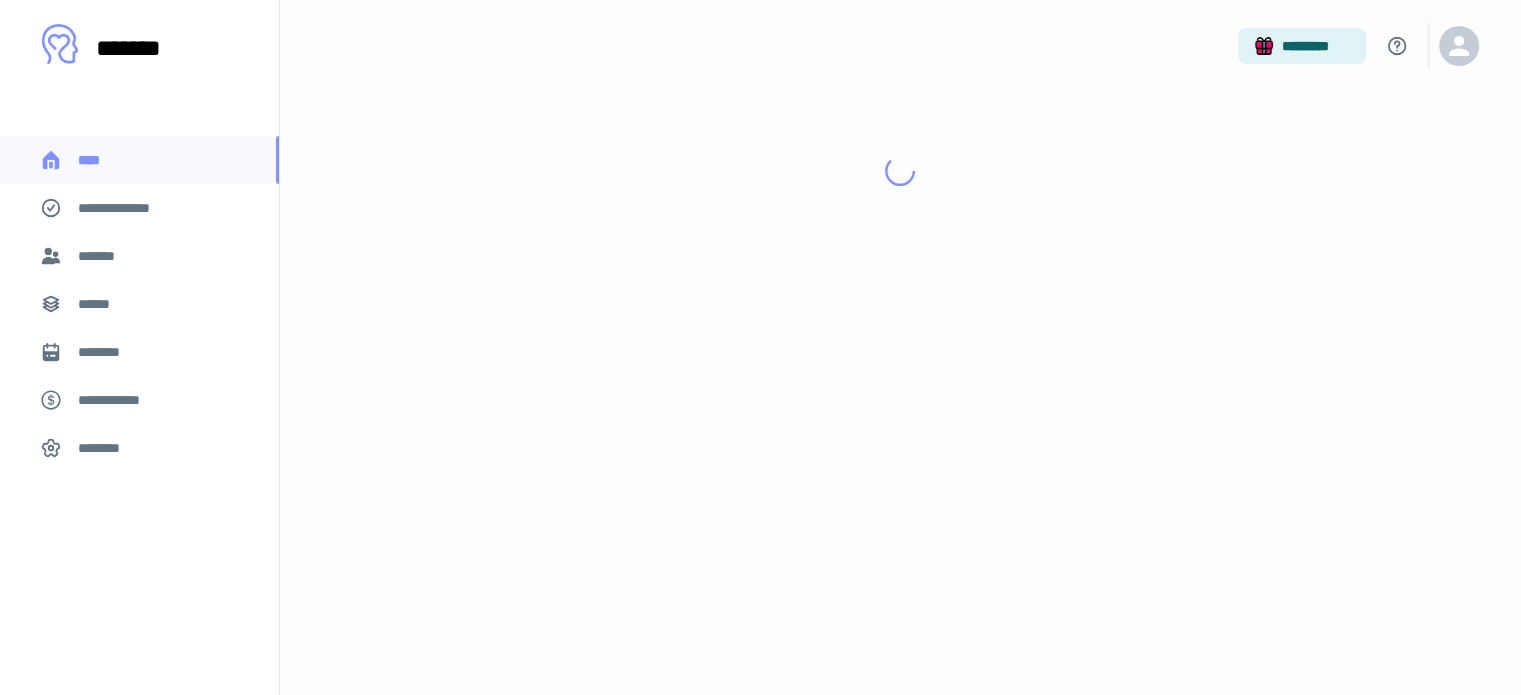 scroll, scrollTop: 0, scrollLeft: 0, axis: both 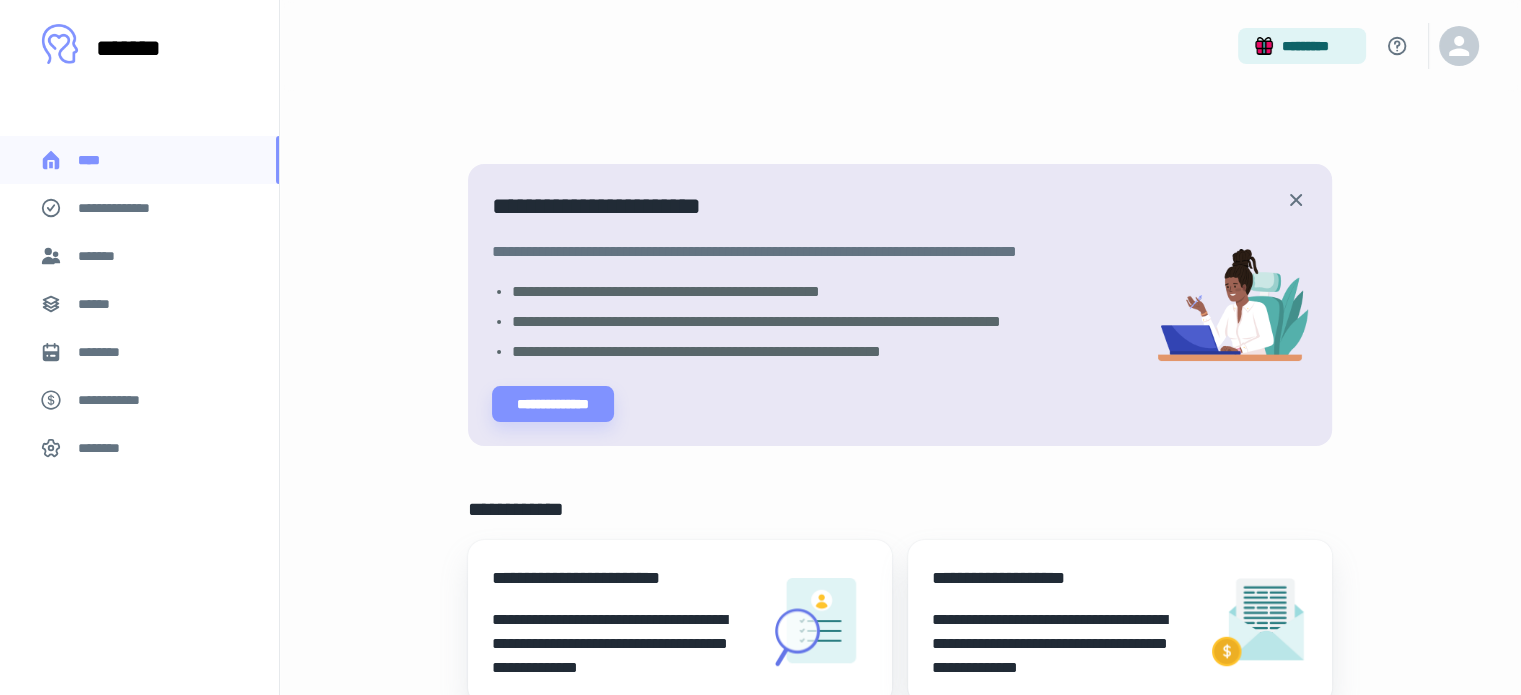 click on "**********" at bounding box center [900, 751] 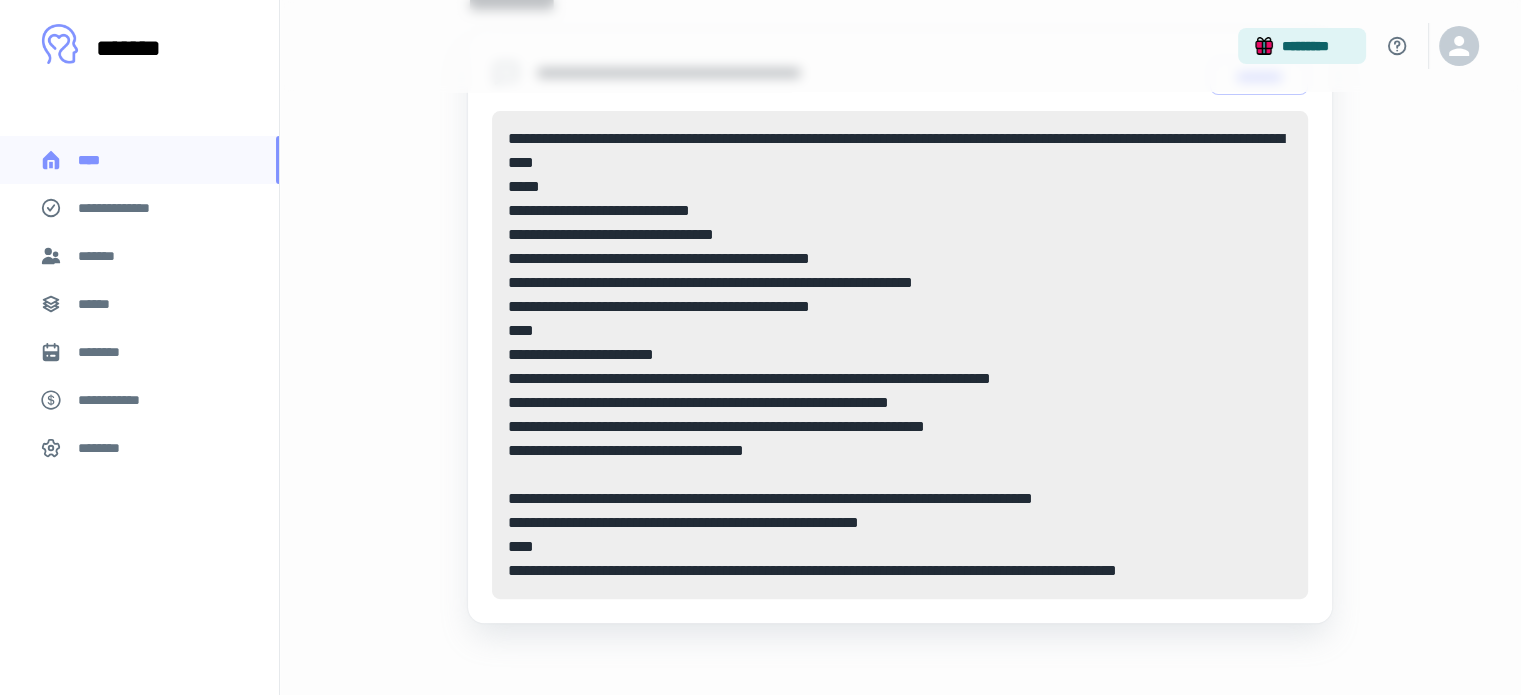 scroll, scrollTop: 771, scrollLeft: 0, axis: vertical 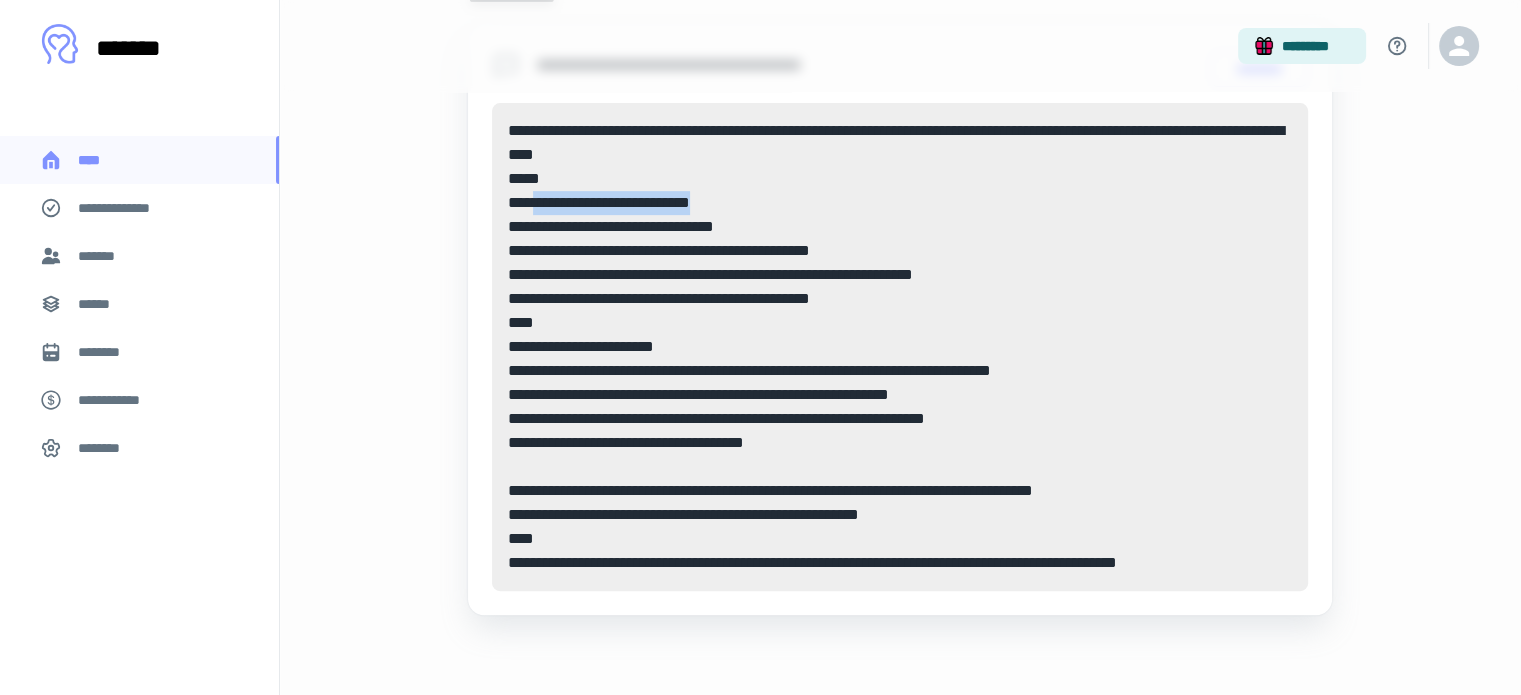 drag, startPoint x: 508, startPoint y: 201, endPoint x: 703, endPoint y: 203, distance: 195.01025 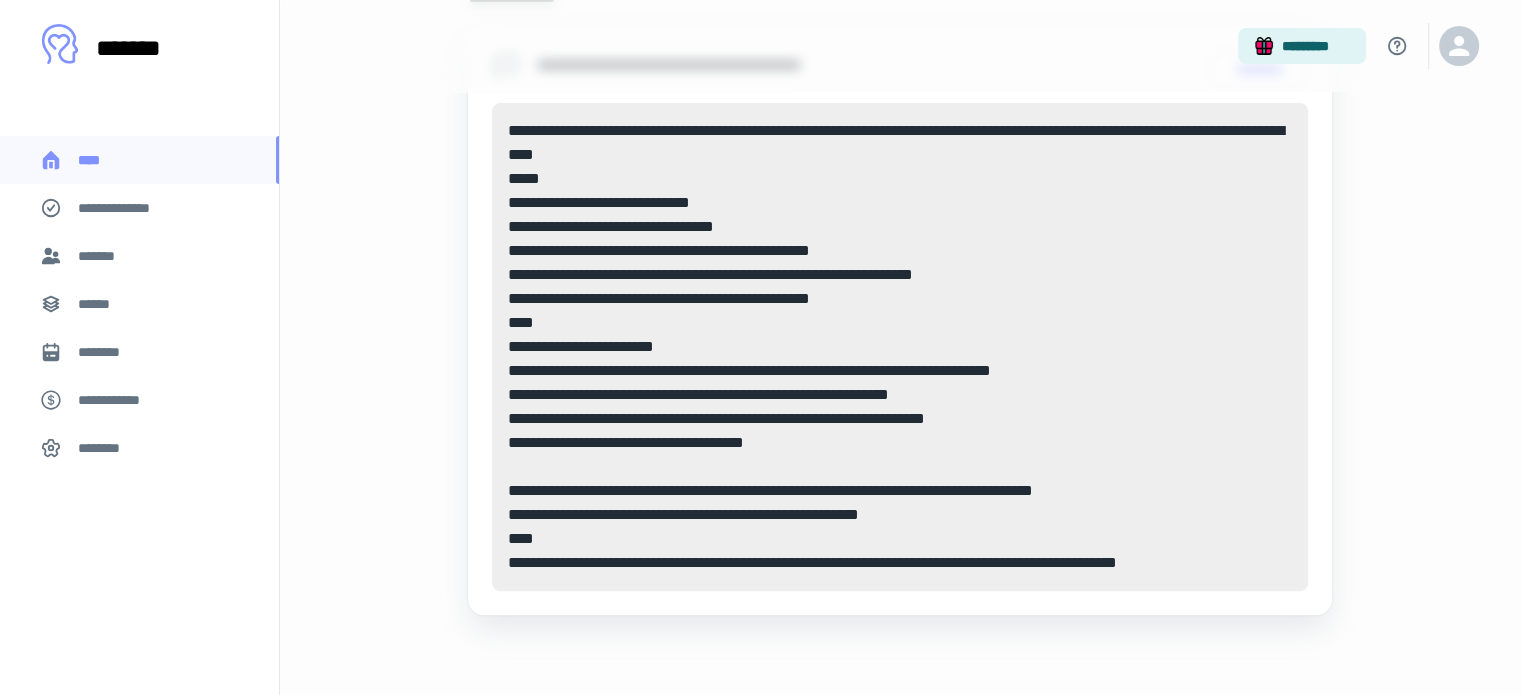 click on "**********" at bounding box center [900, 347] 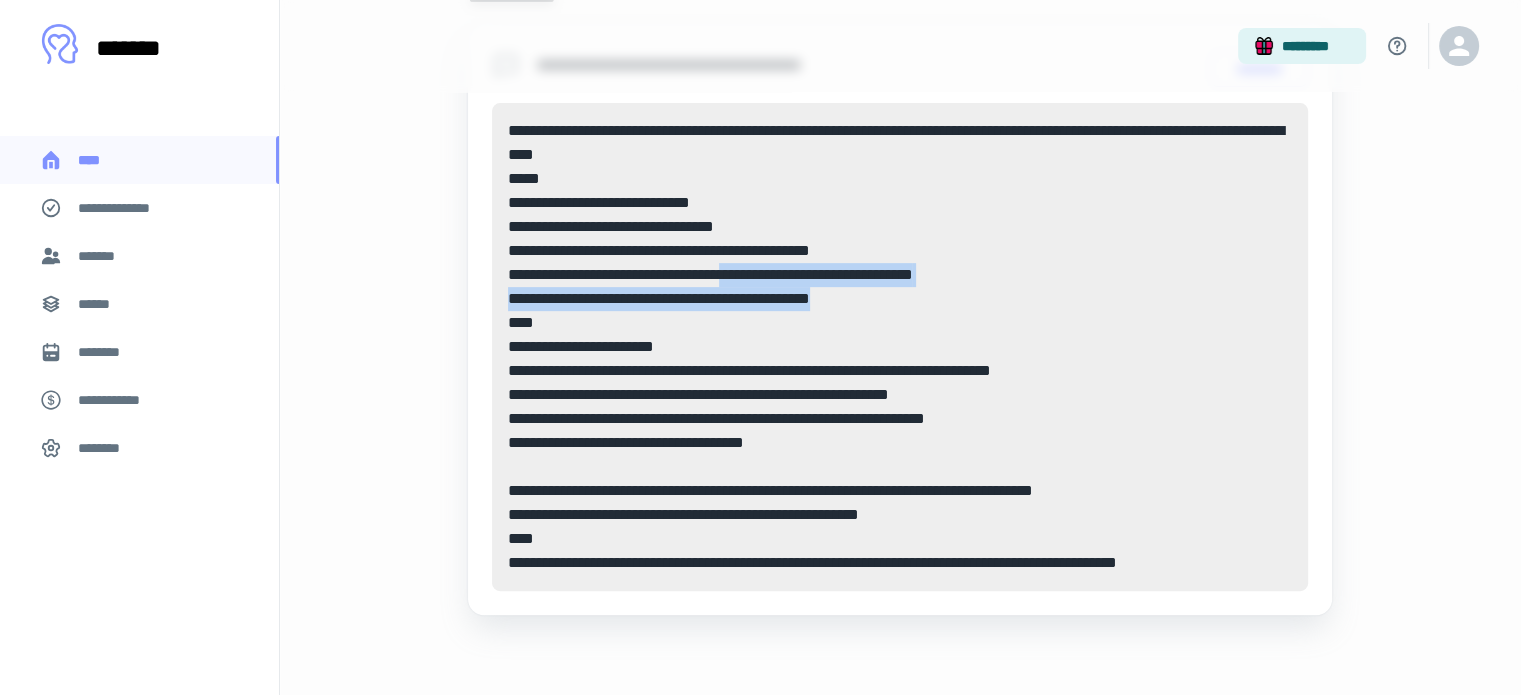 drag, startPoint x: 855, startPoint y: 302, endPoint x: 741, endPoint y: 278, distance: 116.498924 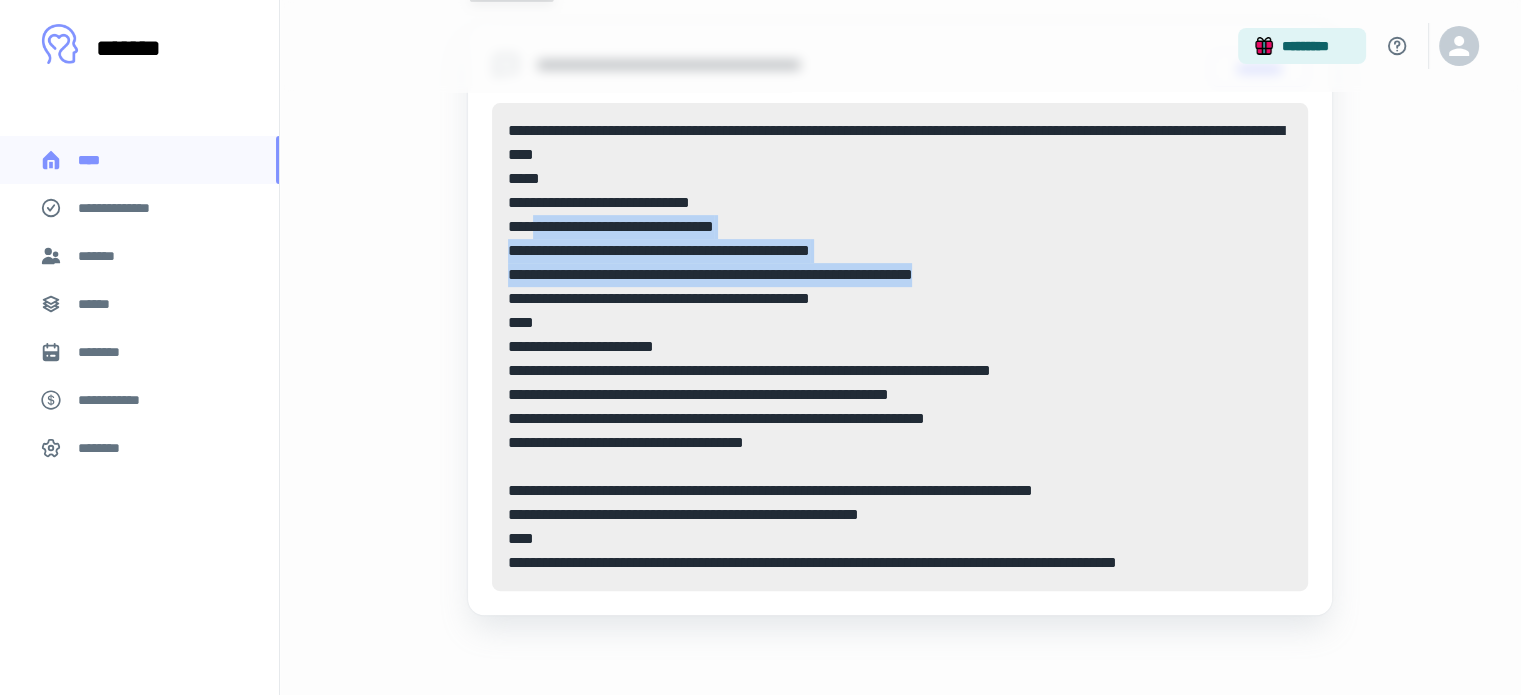 drag, startPoint x: 982, startPoint y: 275, endPoint x: 511, endPoint y: 215, distance: 474.80627 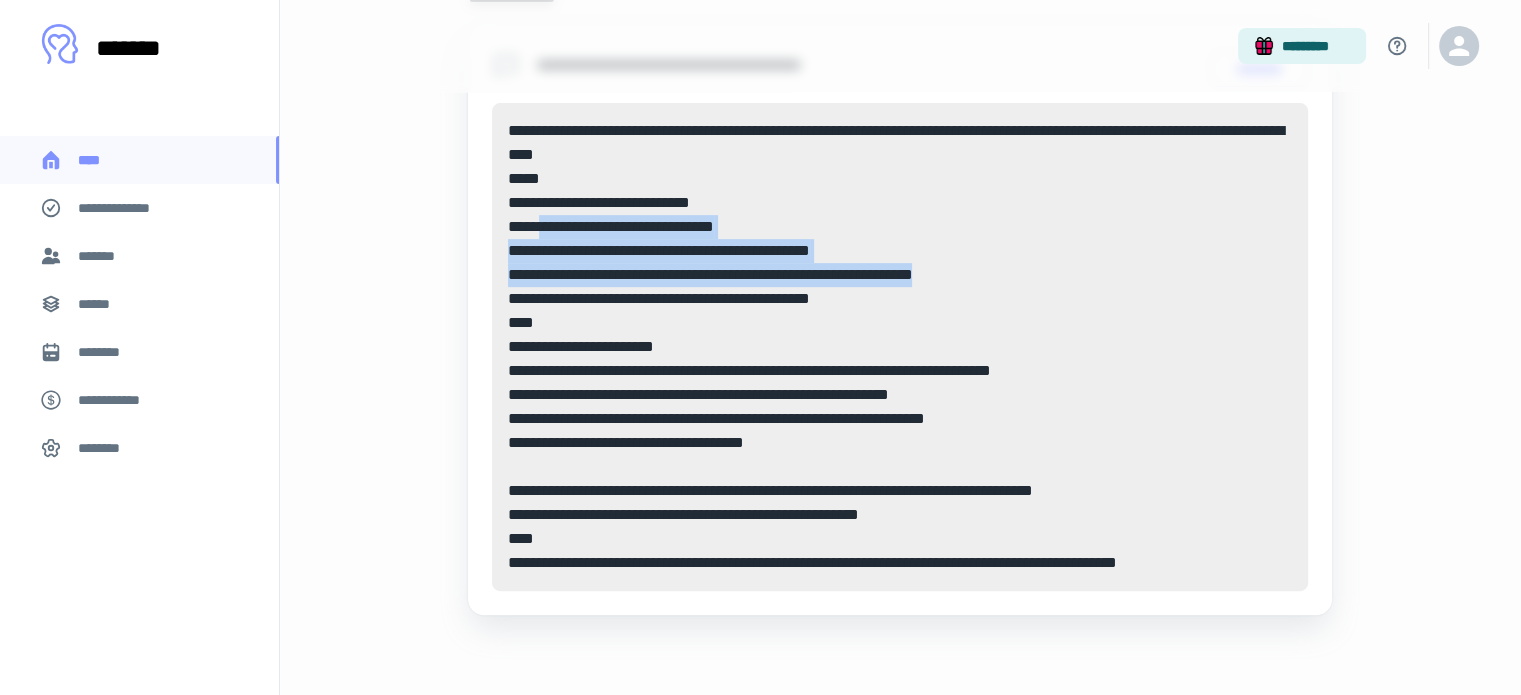 click on "**********" at bounding box center (900, 347) 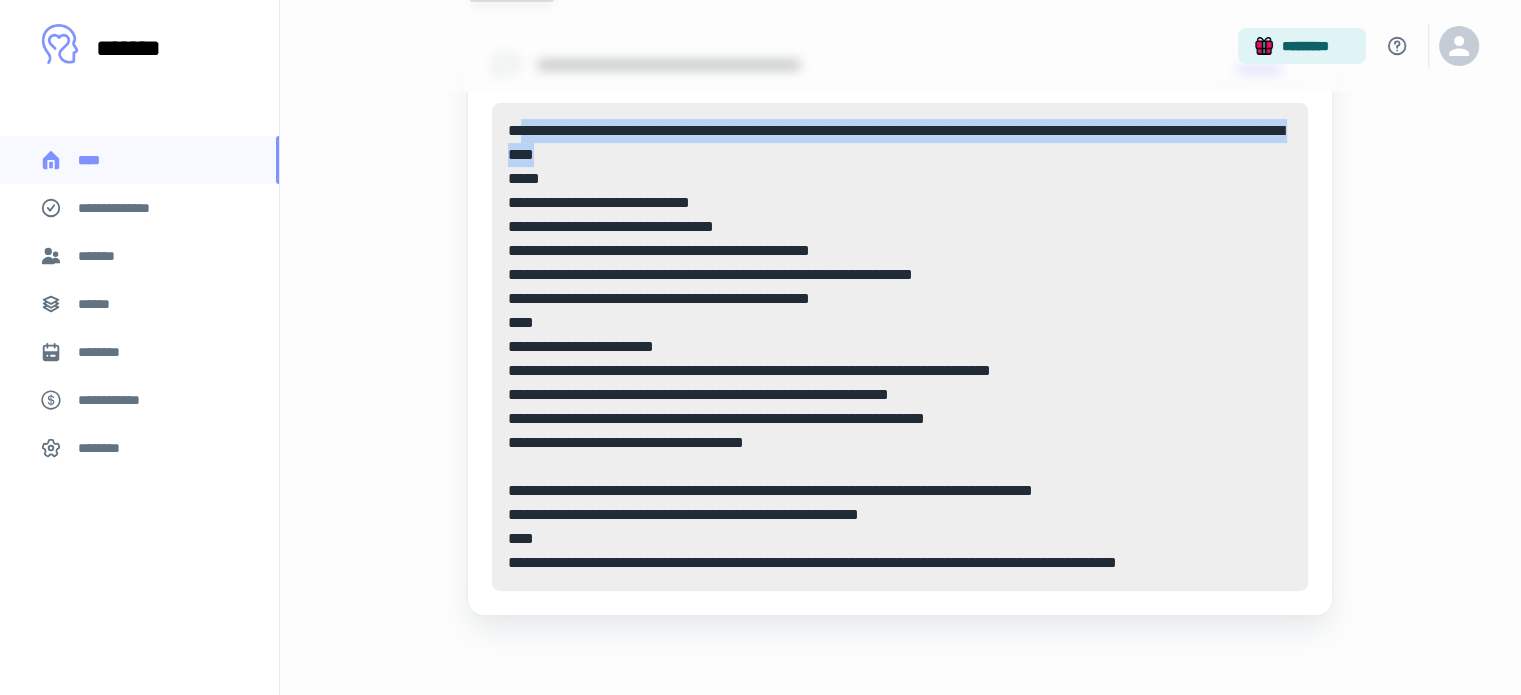 drag, startPoint x: 530, startPoint y: 131, endPoint x: 767, endPoint y: 151, distance: 237.84239 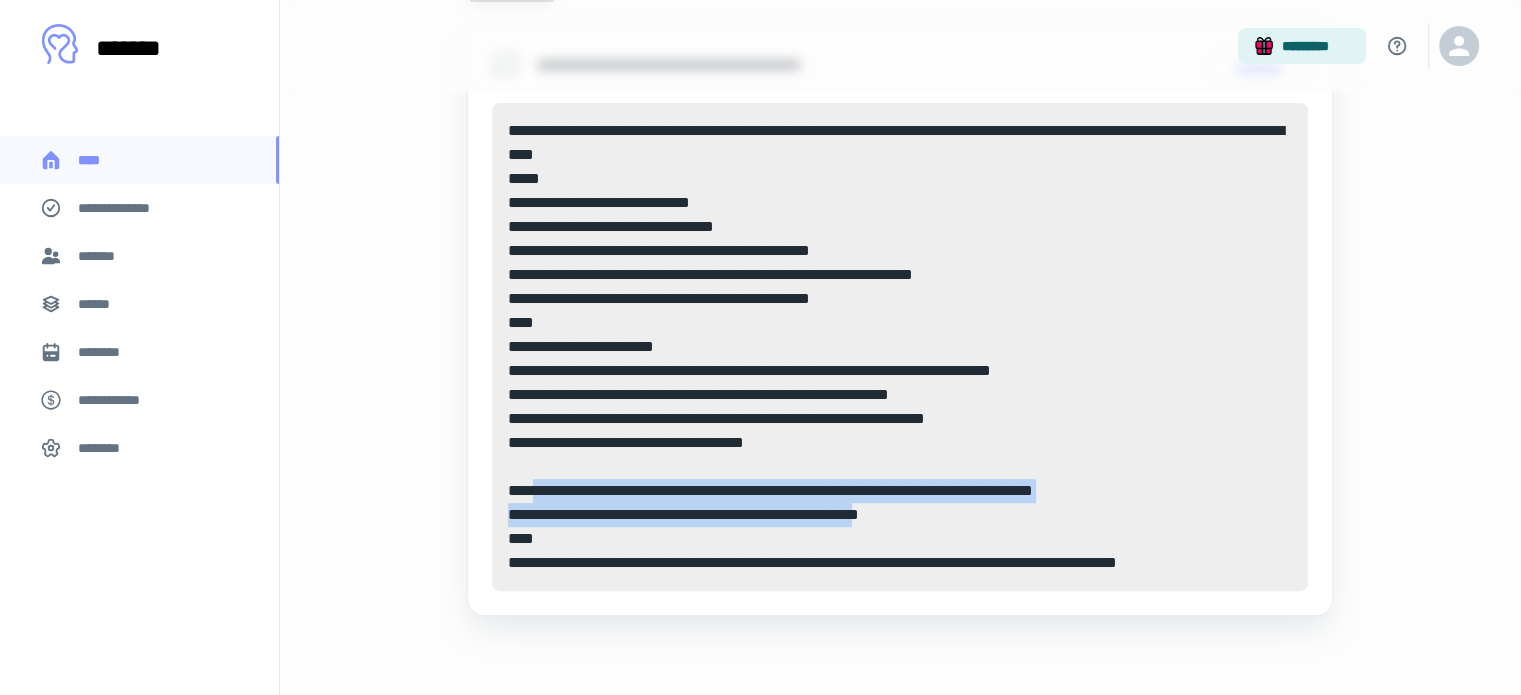 drag, startPoint x: 510, startPoint y: 486, endPoint x: 907, endPoint y: 507, distance: 397.55502 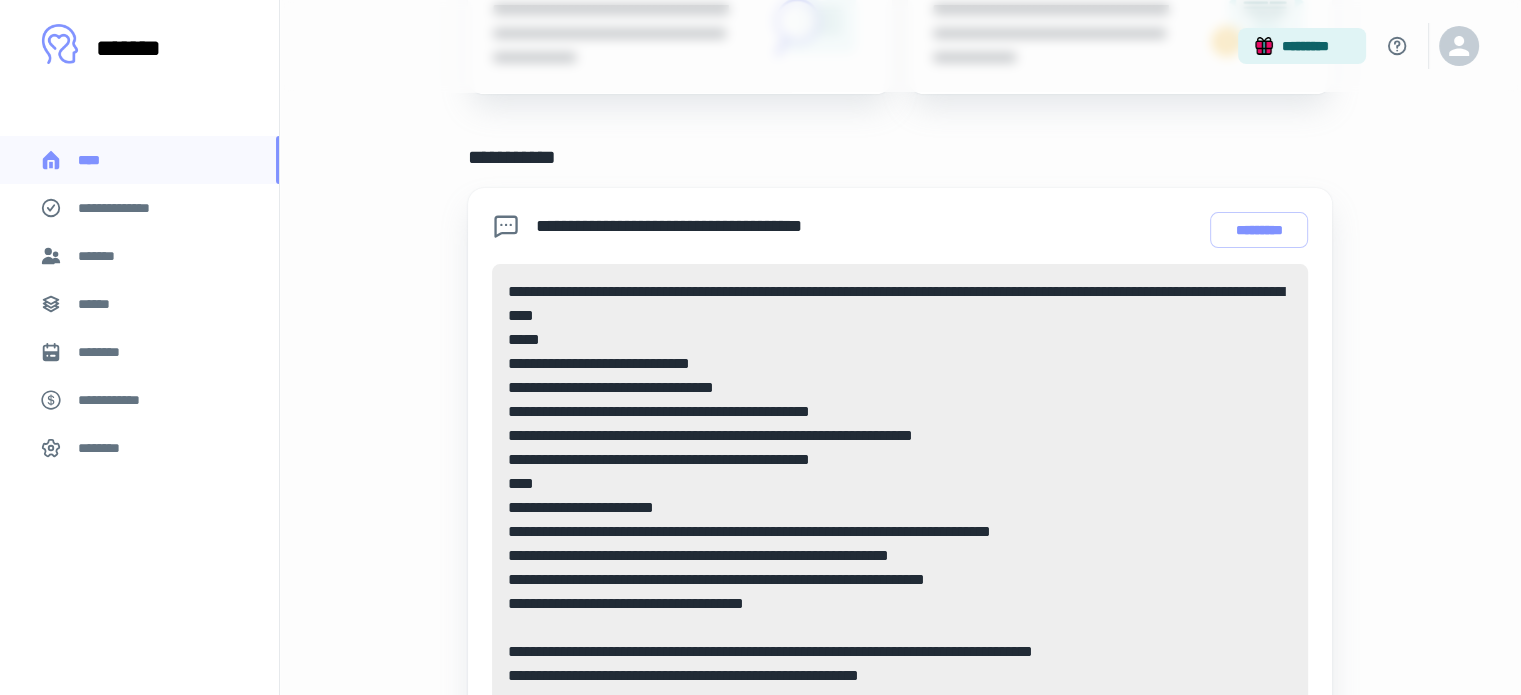 scroll, scrollTop: 611, scrollLeft: 0, axis: vertical 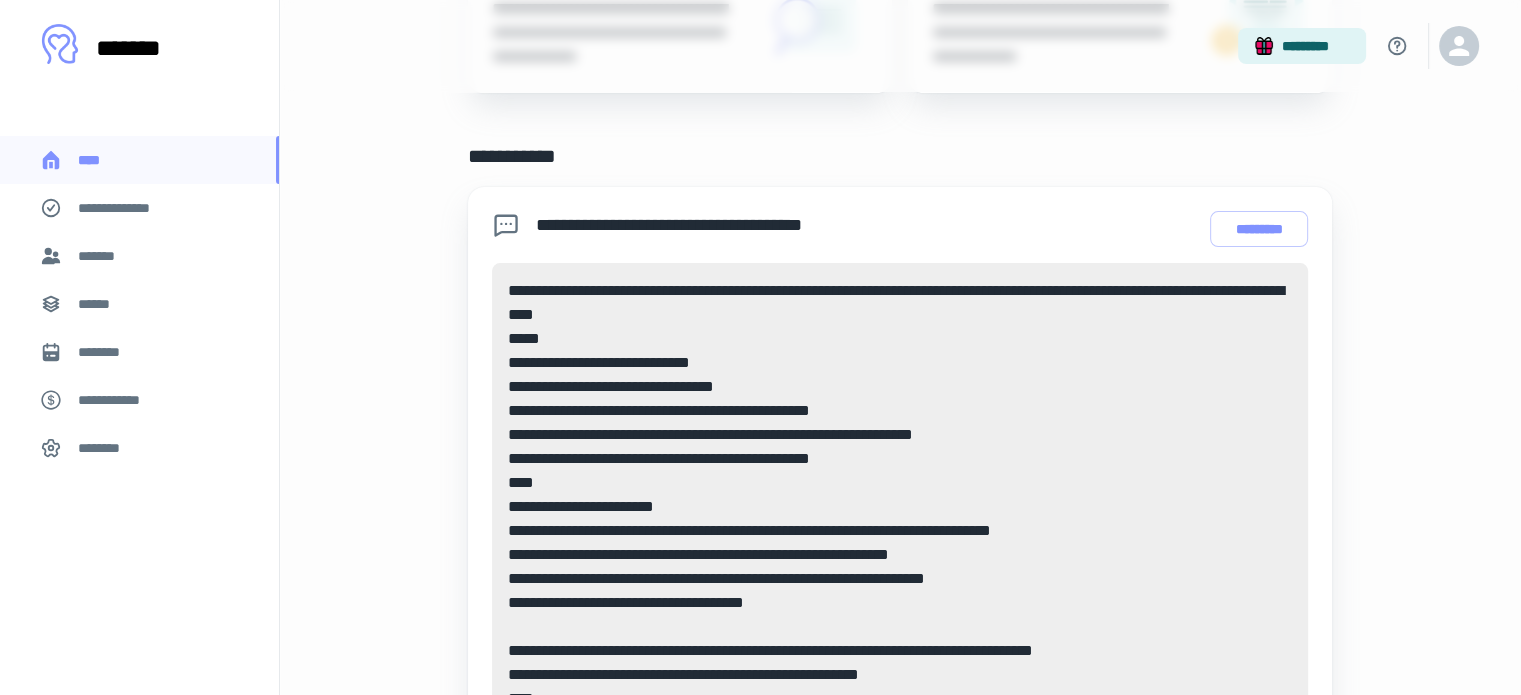 click on "**********" at bounding box center (900, 507) 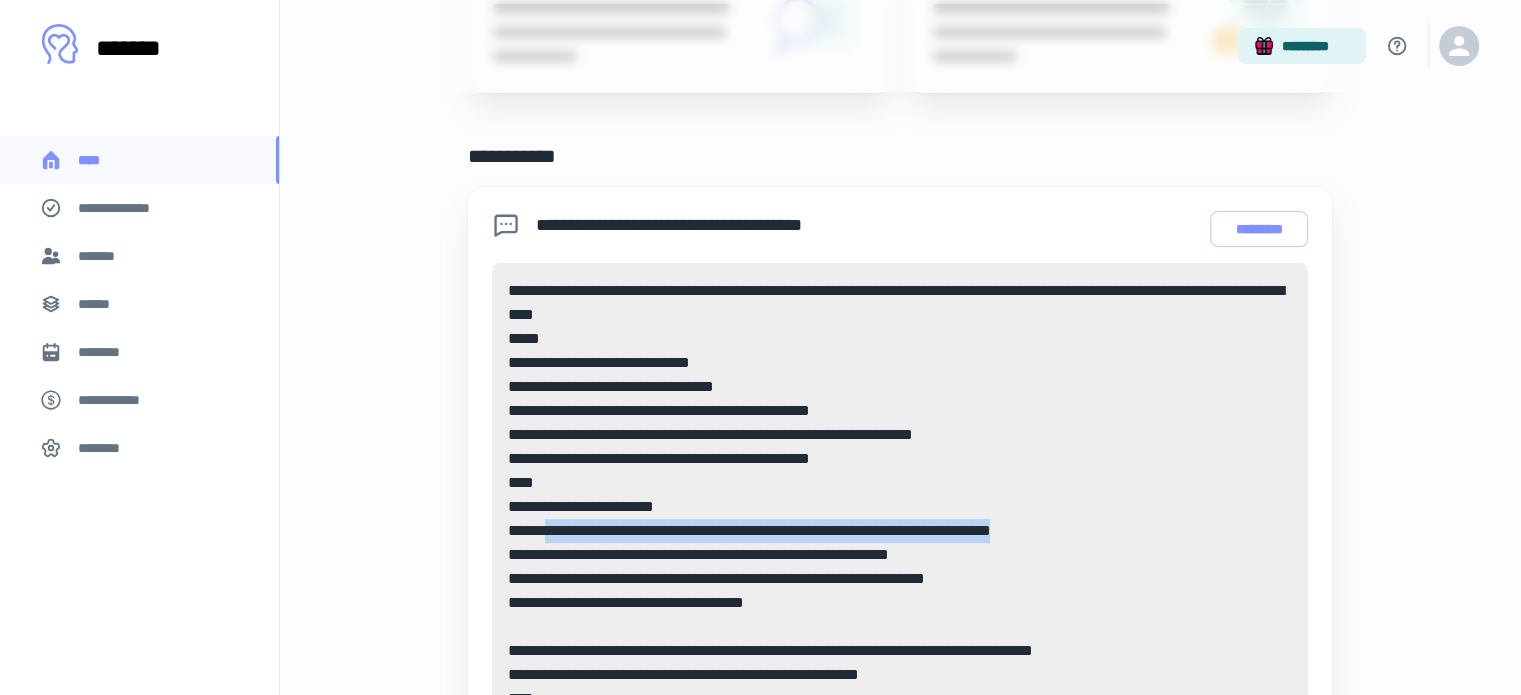 drag, startPoint x: 1095, startPoint y: 531, endPoint x: 520, endPoint y: 531, distance: 575 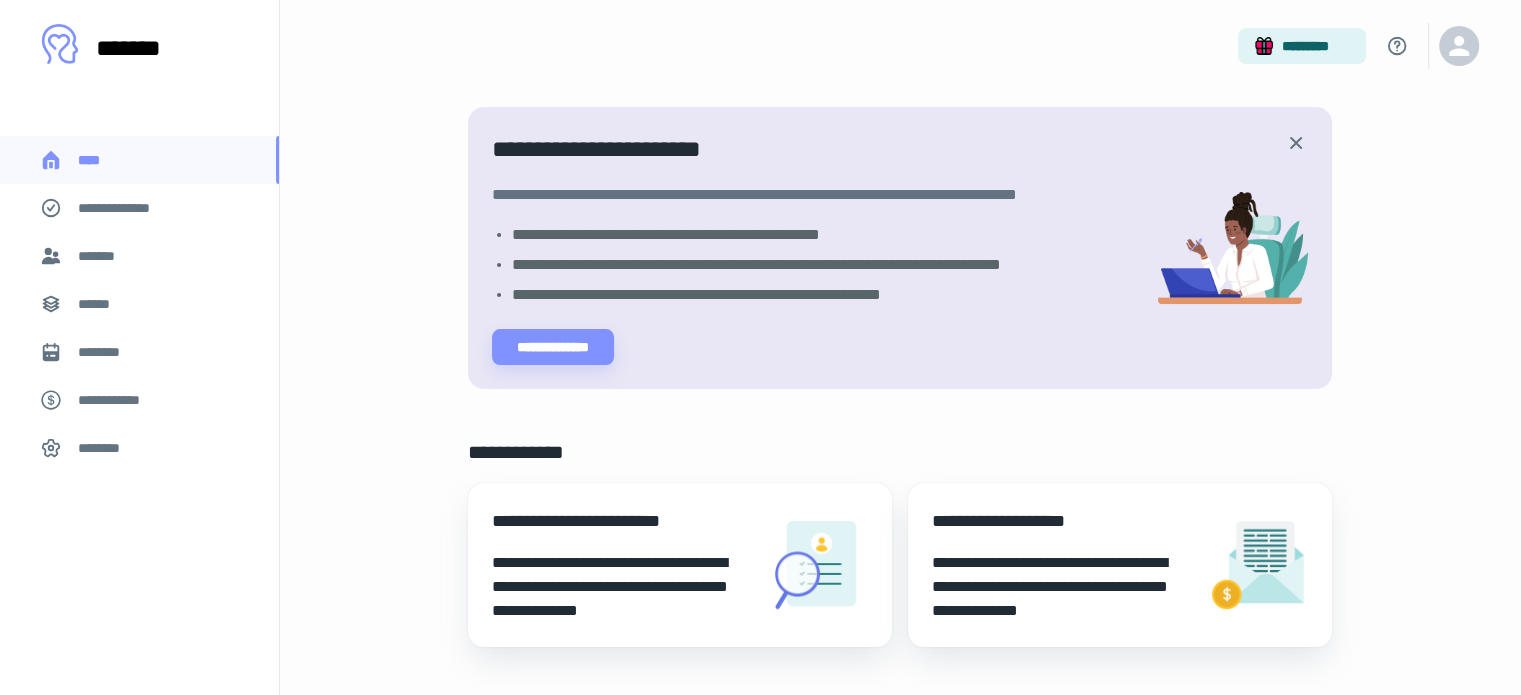 scroll, scrollTop: 0, scrollLeft: 0, axis: both 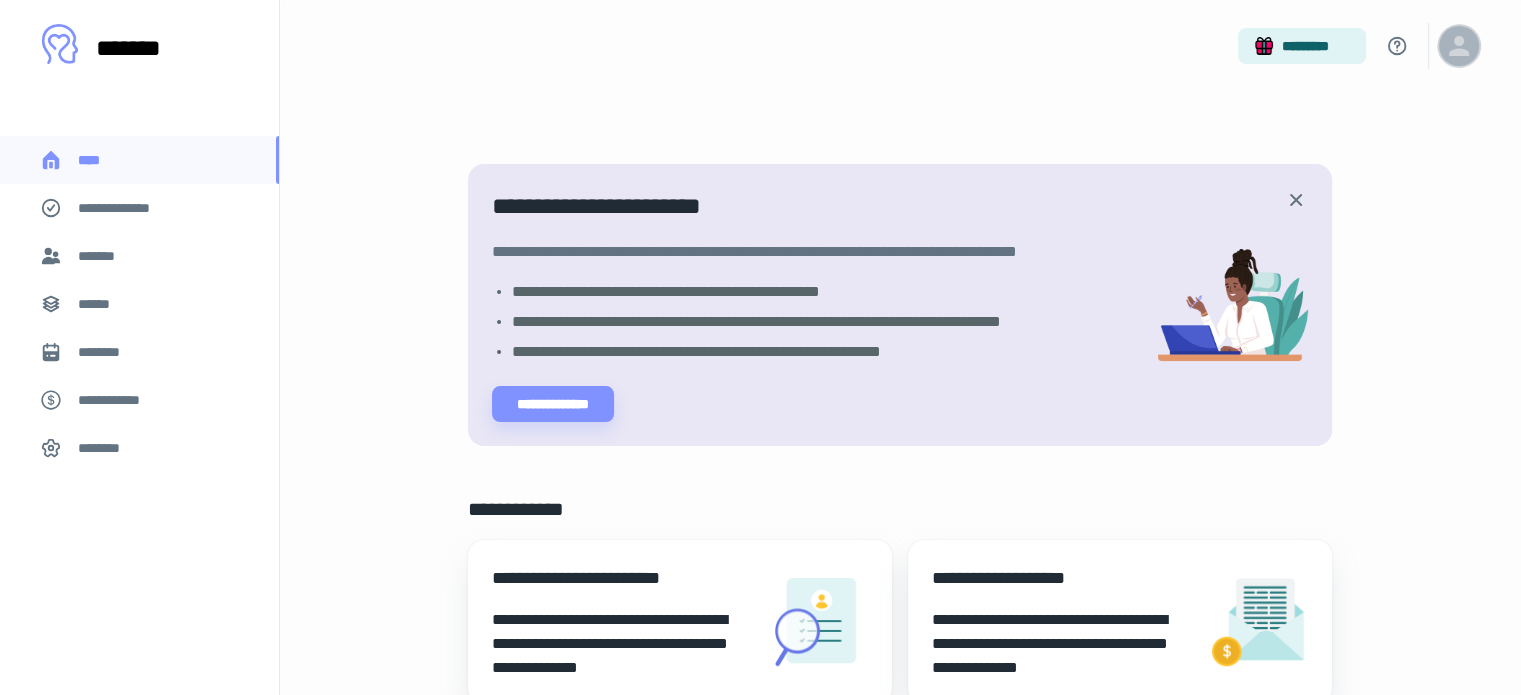 click 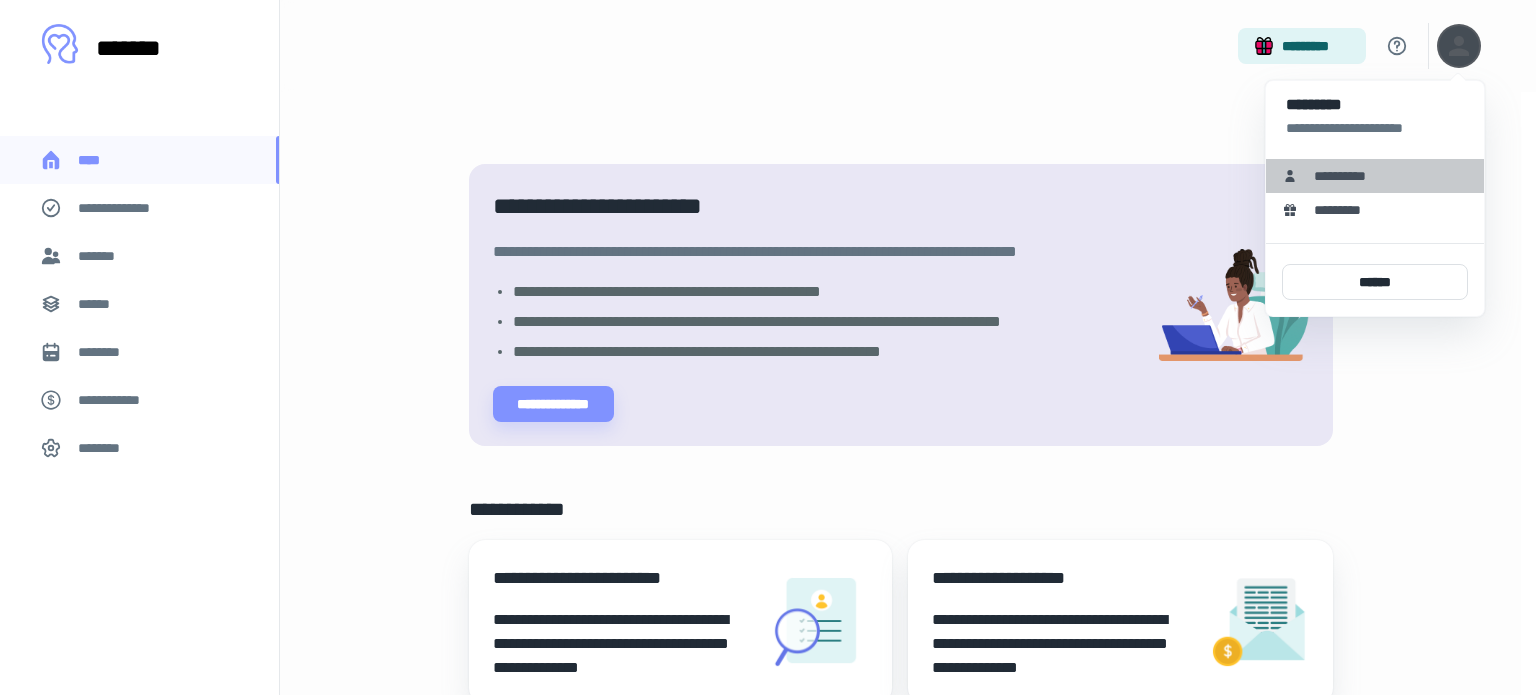 click on "**********" at bounding box center (1347, 176) 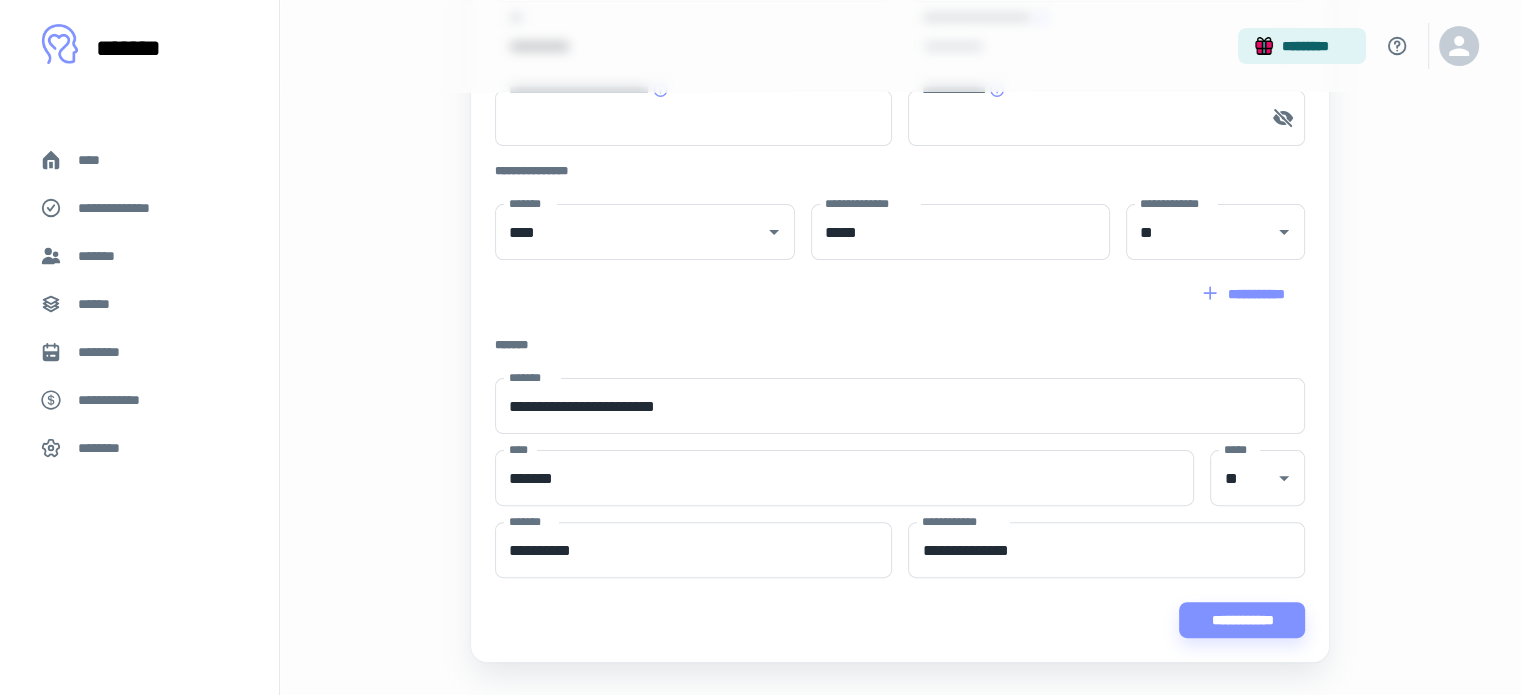 scroll, scrollTop: 544, scrollLeft: 0, axis: vertical 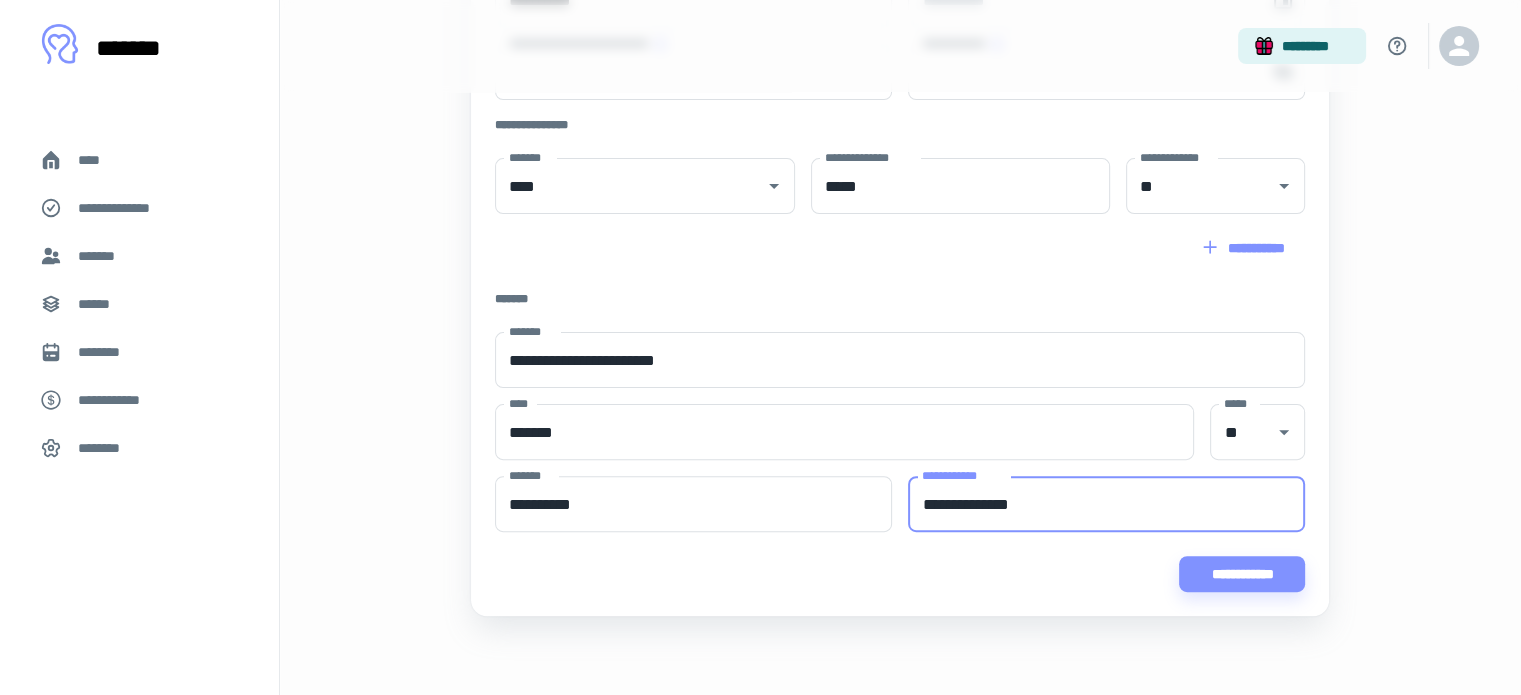 click on "**********" at bounding box center (1106, 504) 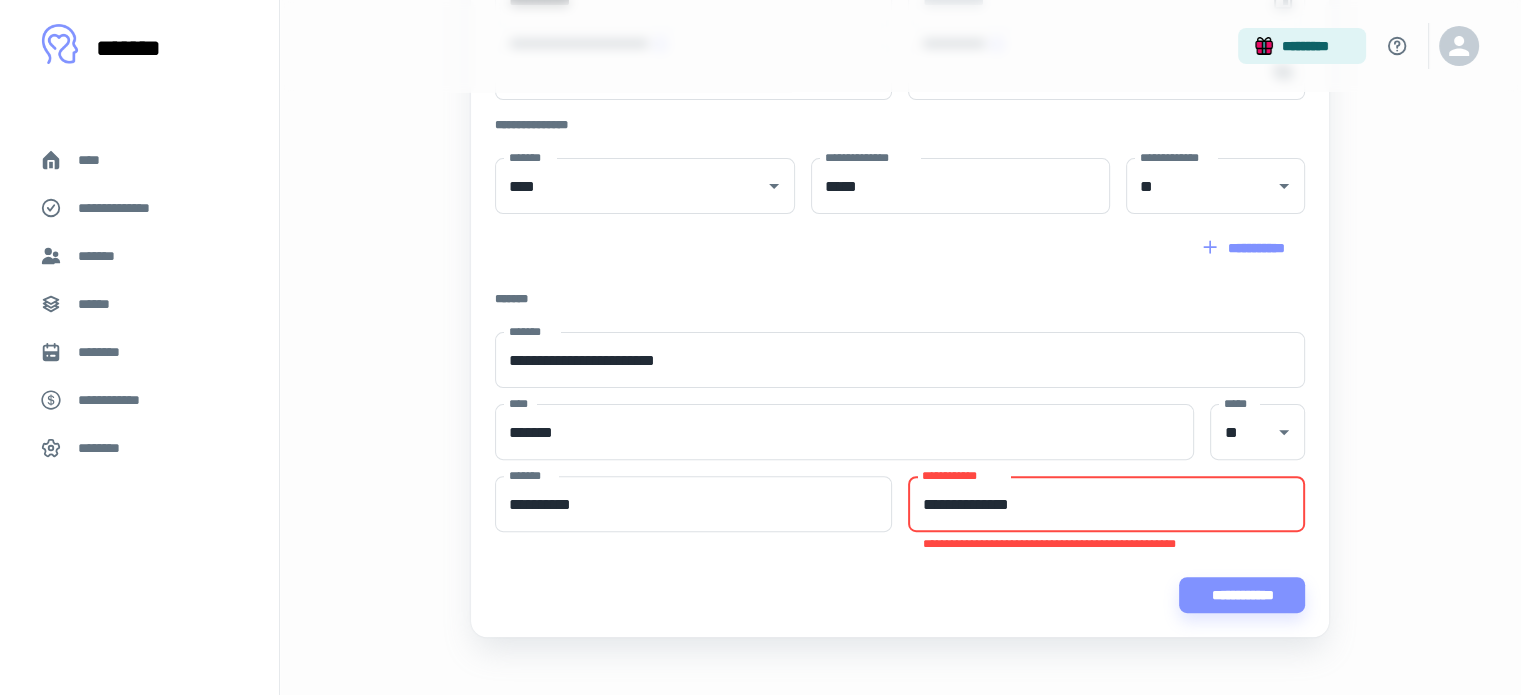 click on "**********" at bounding box center (1106, 504) 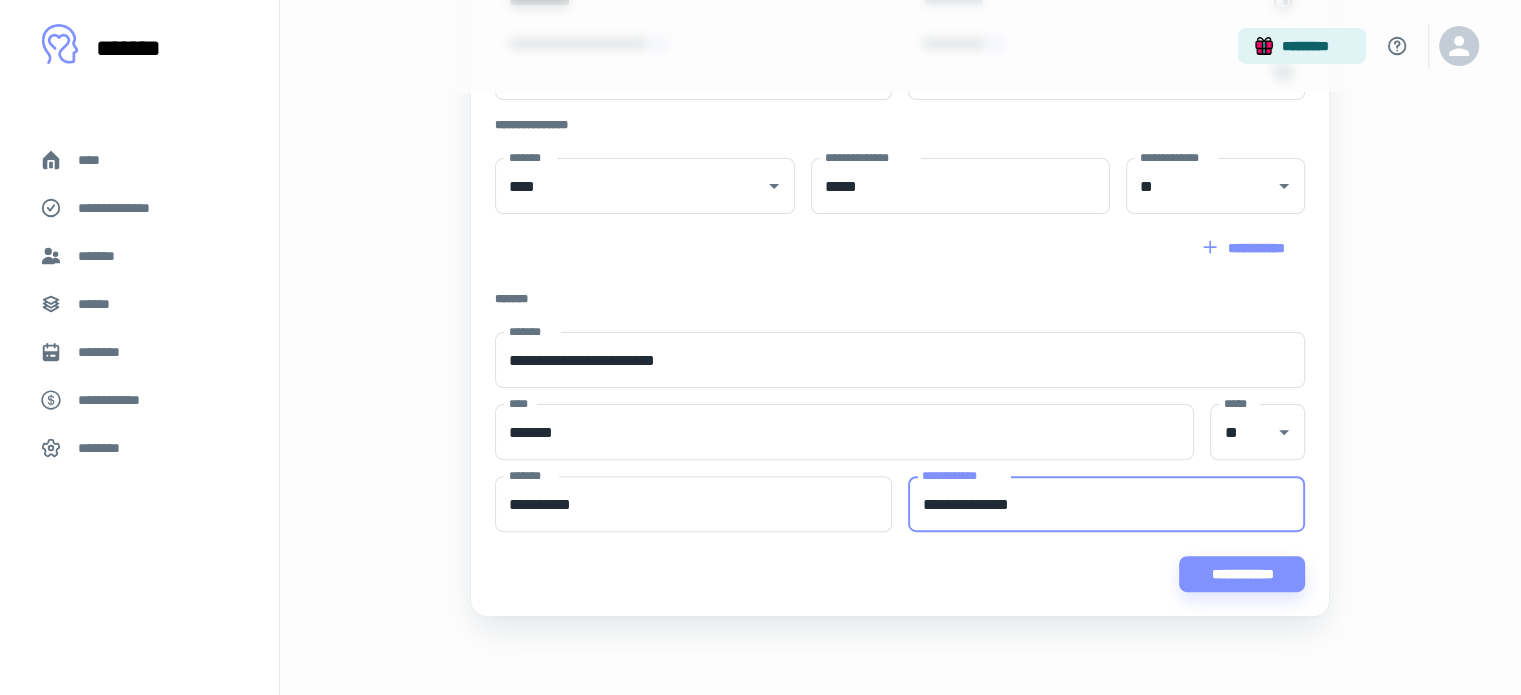 paste 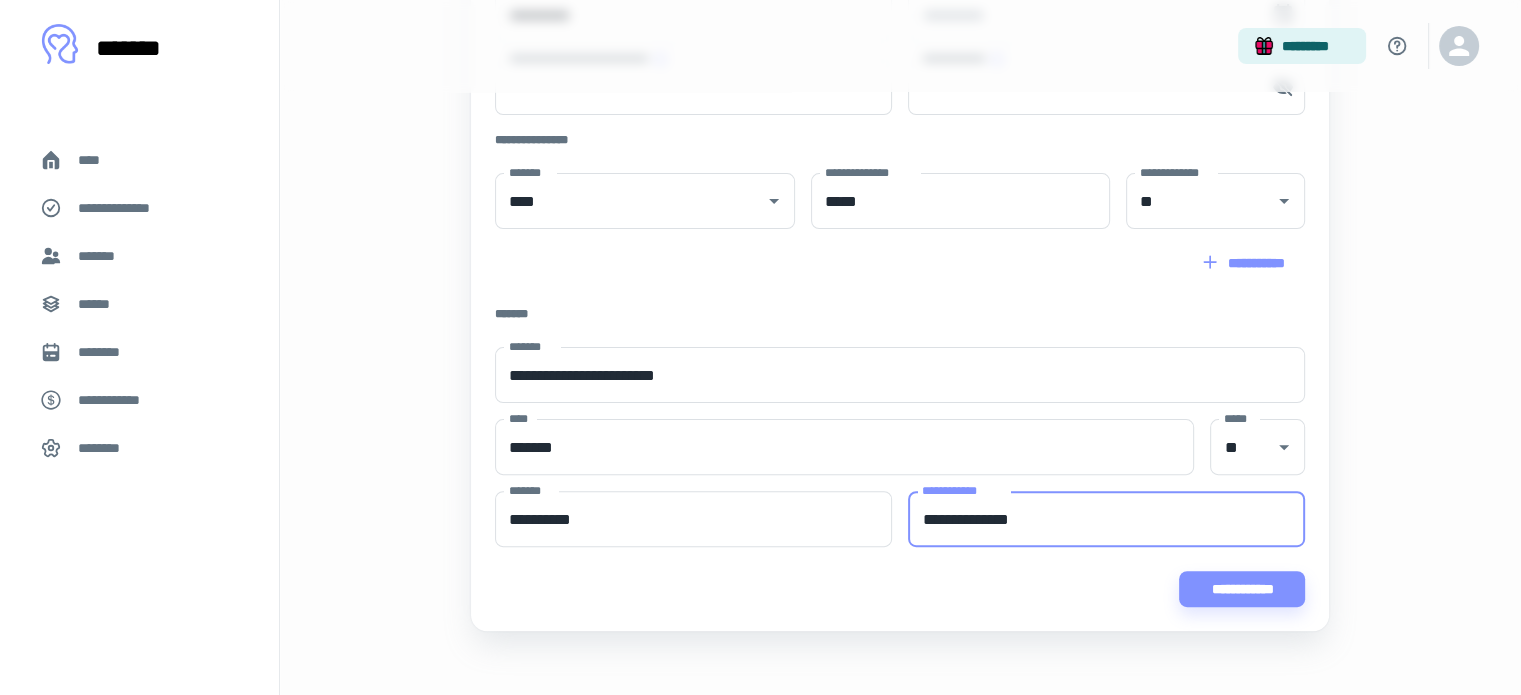 scroll, scrollTop: 544, scrollLeft: 0, axis: vertical 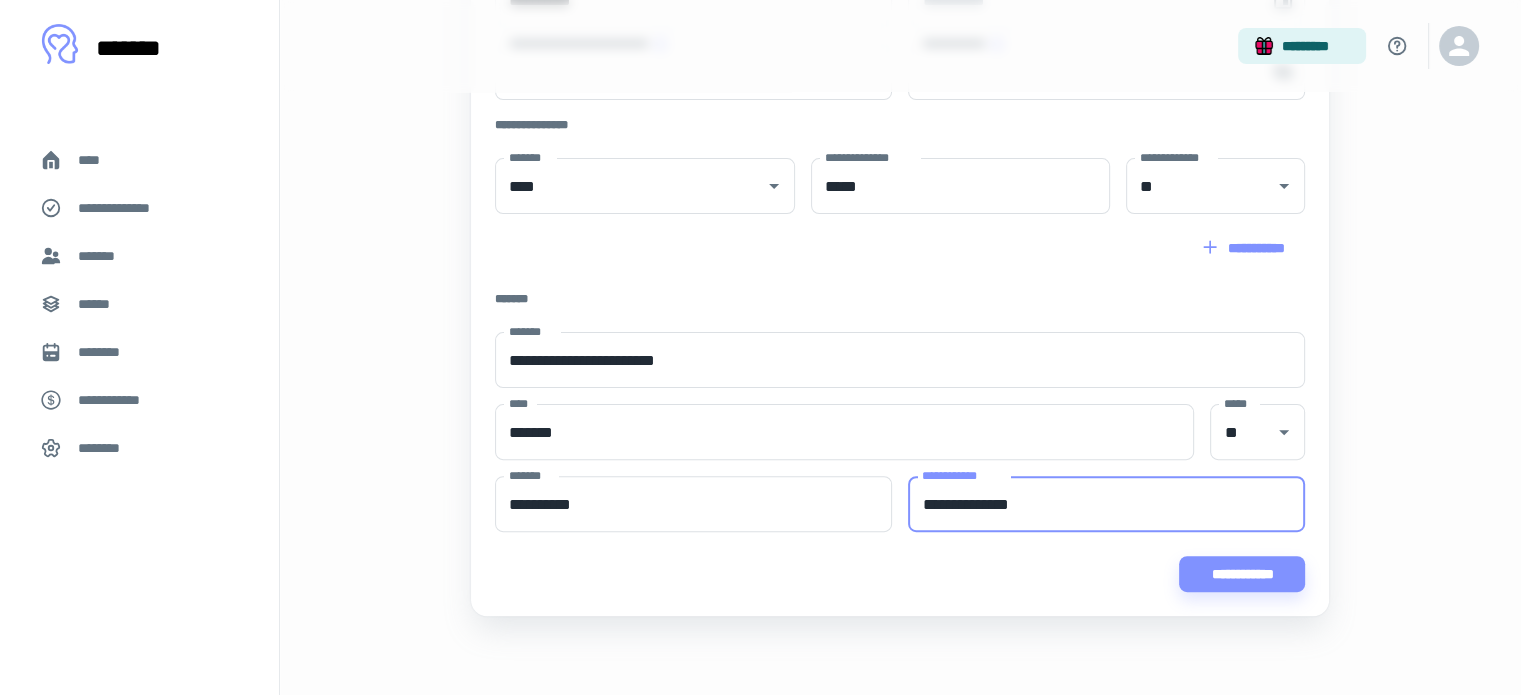 type on "**********" 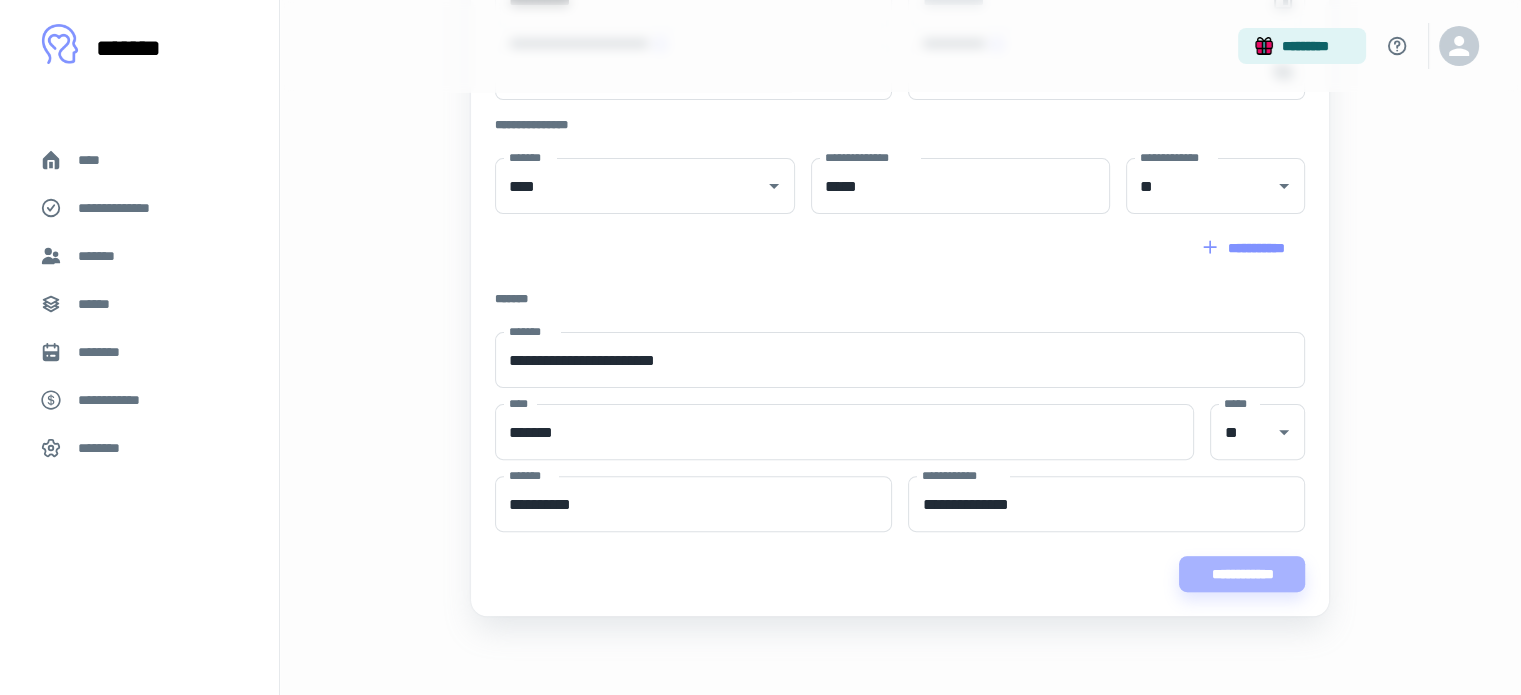 click on "**********" at bounding box center (1242, 574) 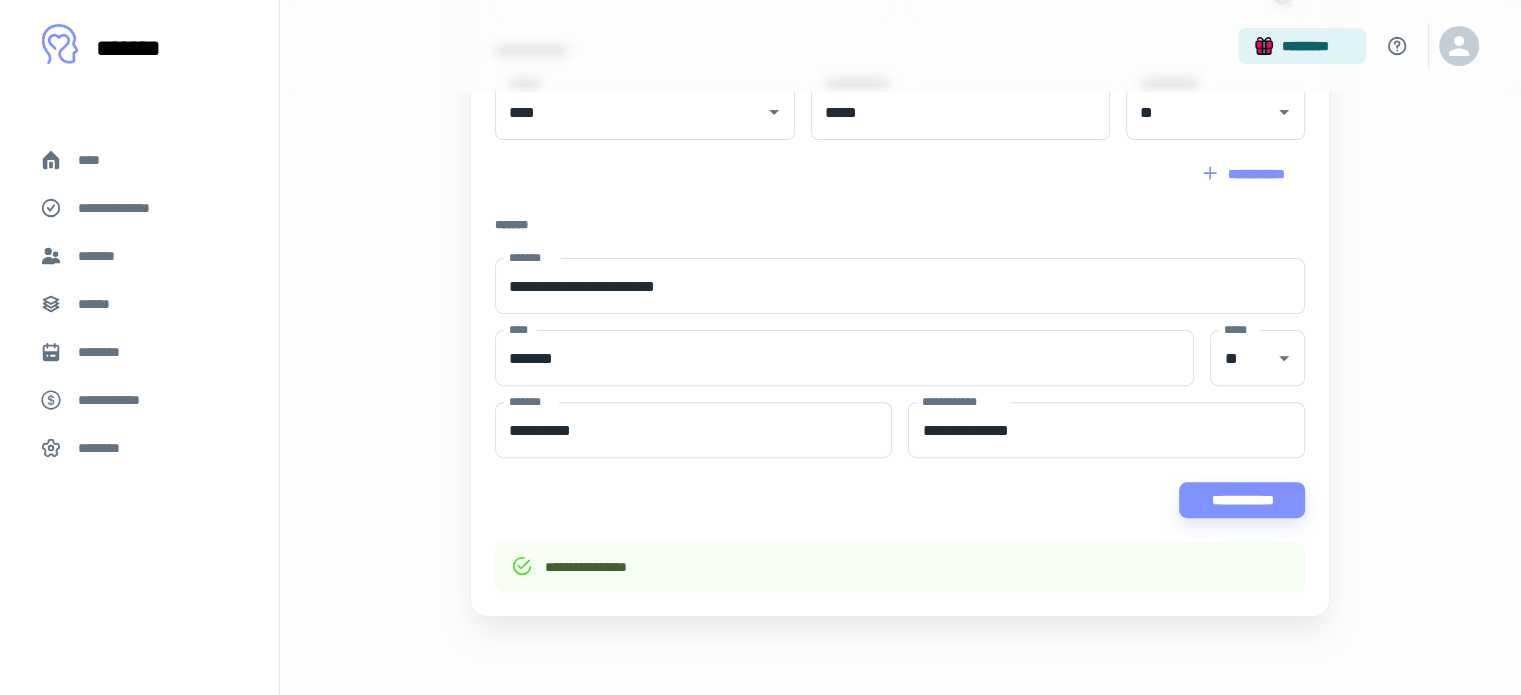 scroll, scrollTop: 619, scrollLeft: 0, axis: vertical 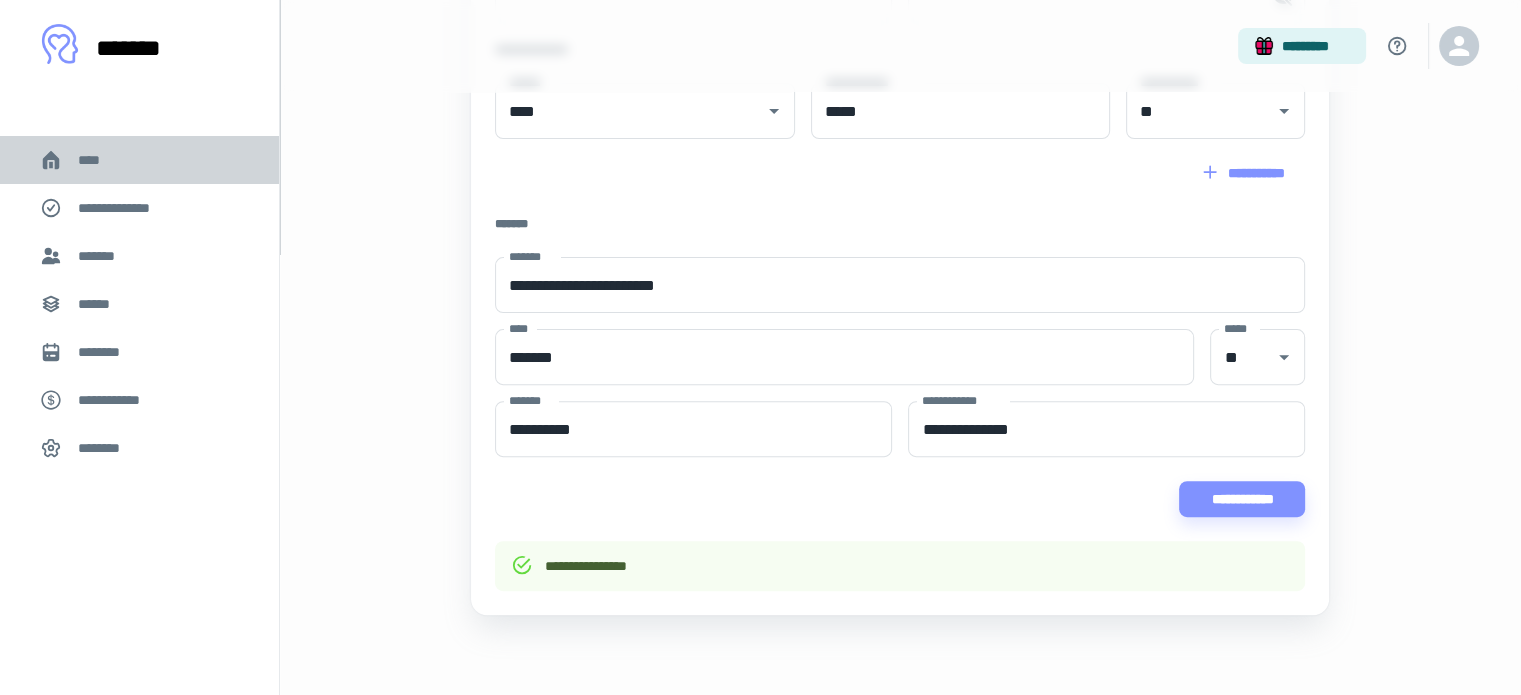 click on "****" at bounding box center (97, 160) 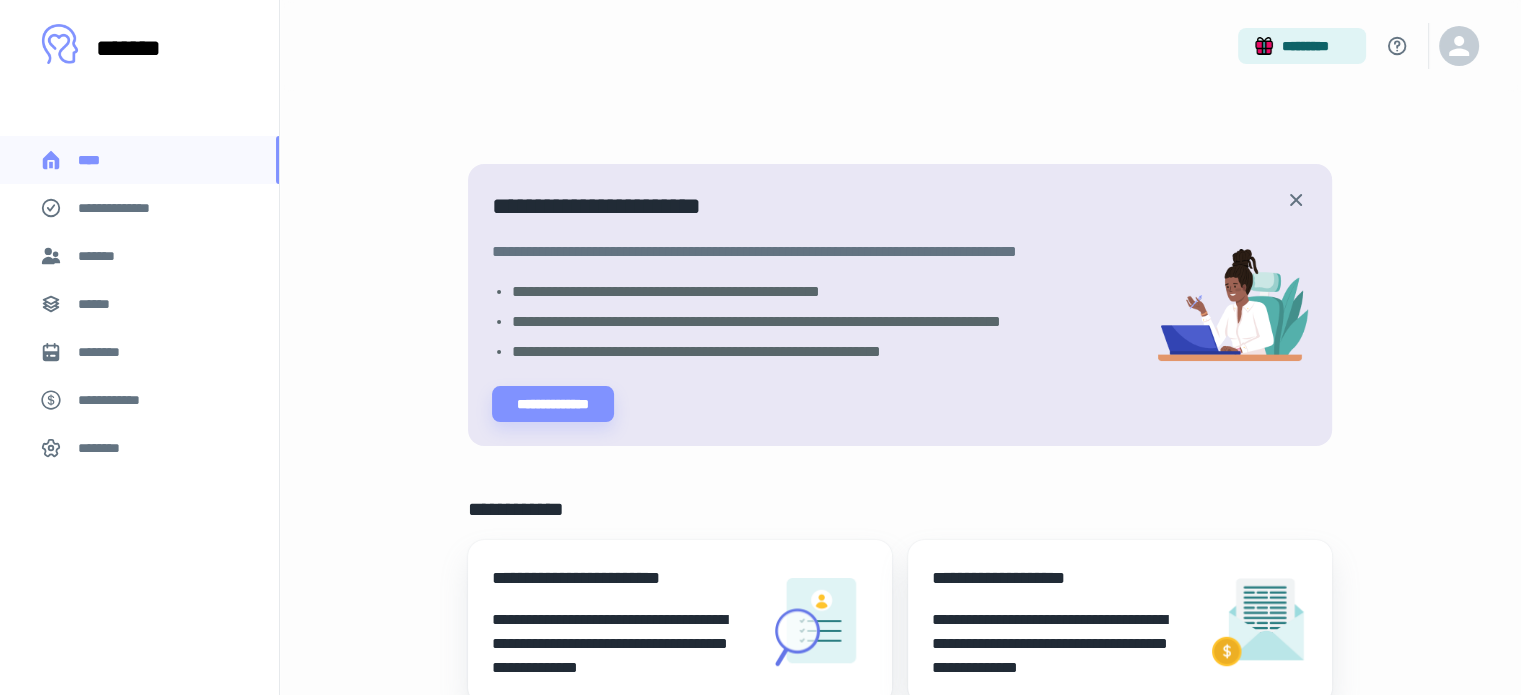 click 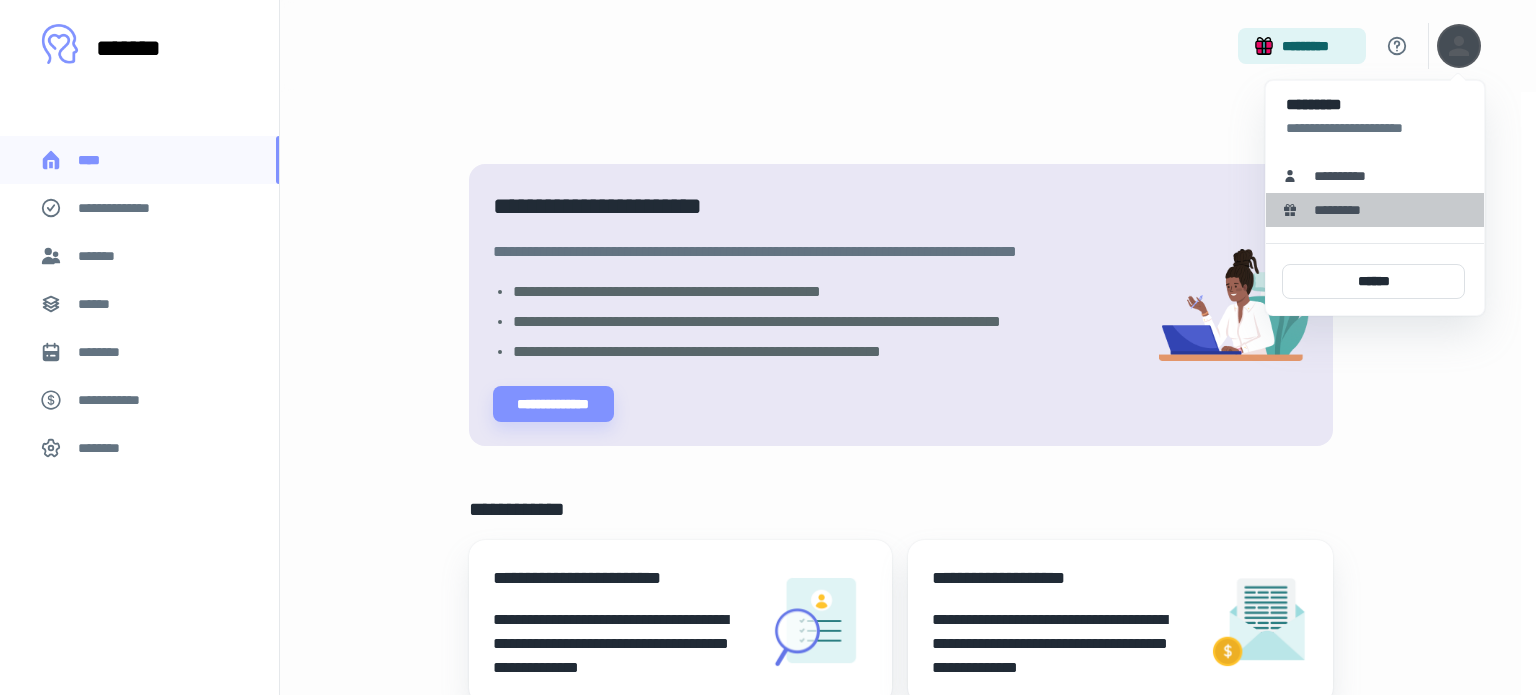 click on "*********" at bounding box center [1344, 210] 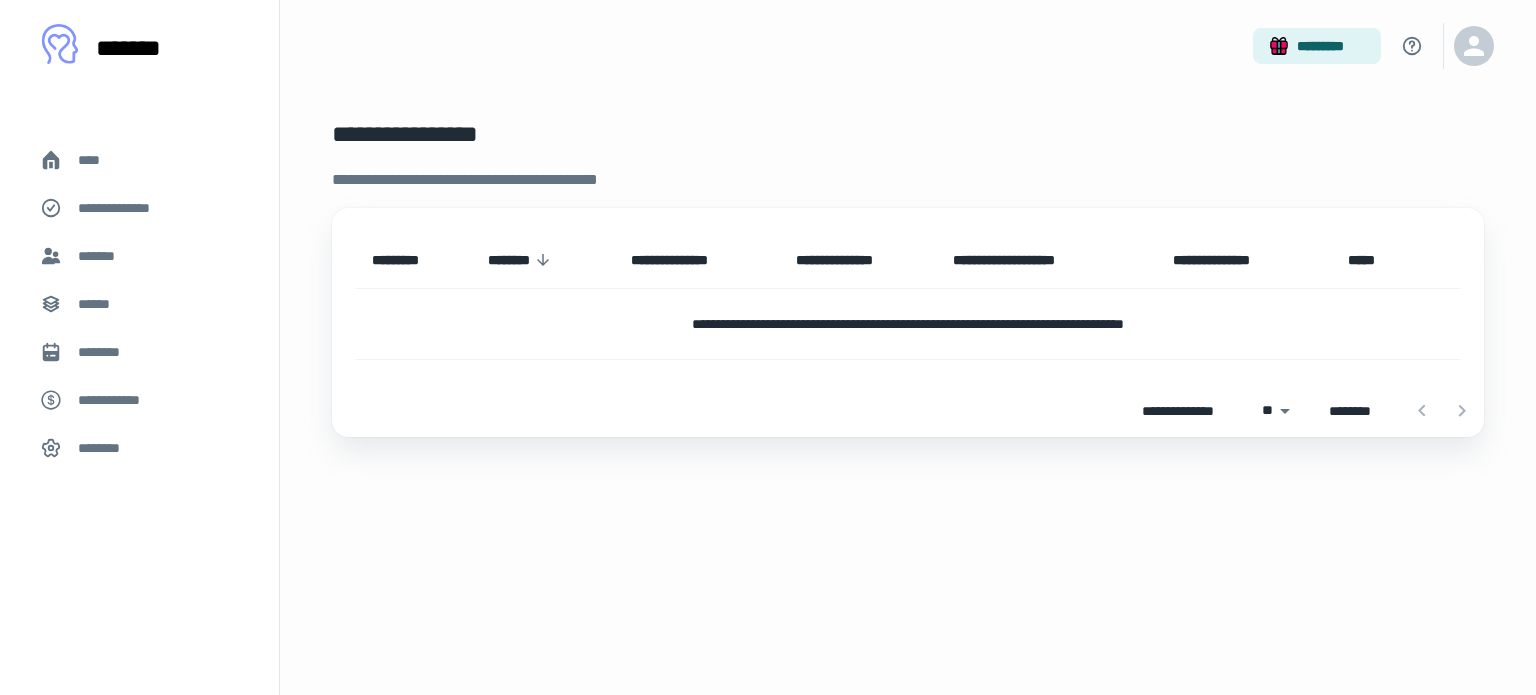 click on "**********" at bounding box center [908, 188] 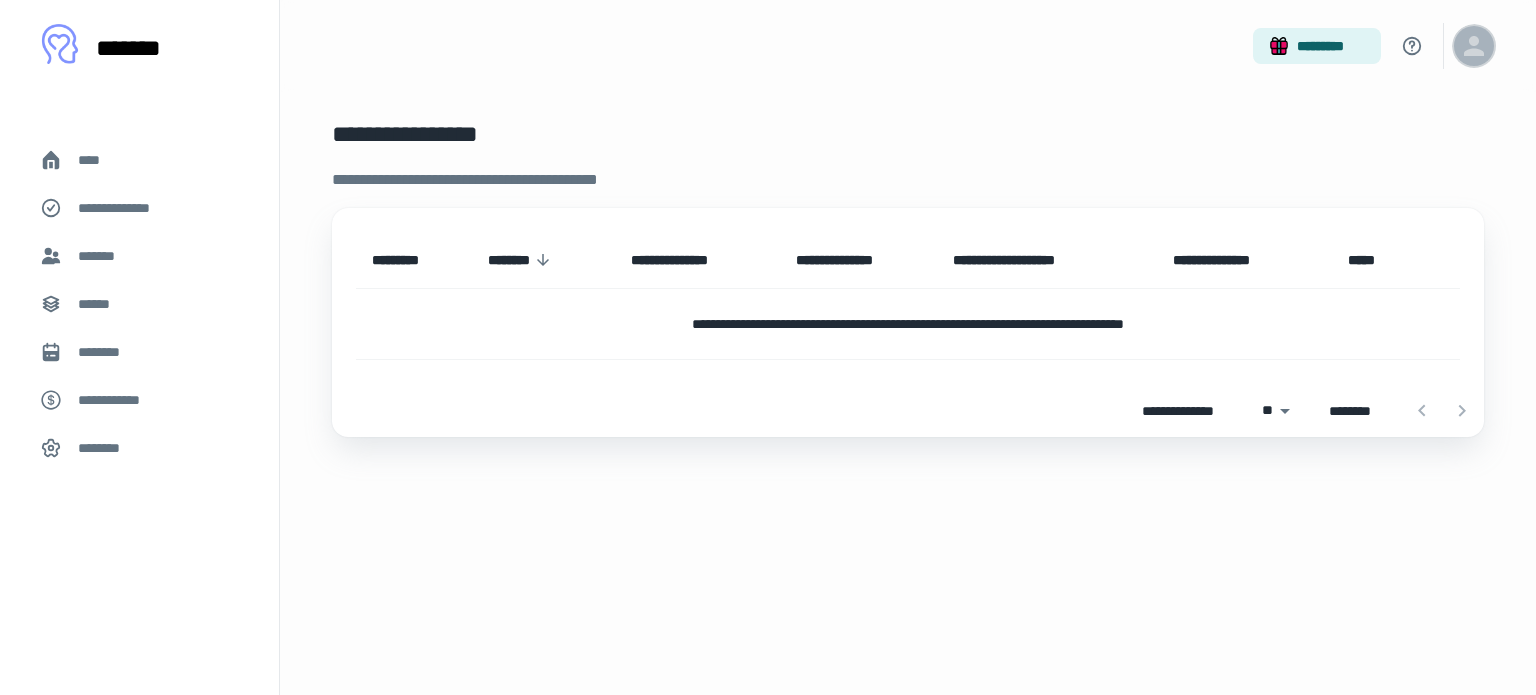 click 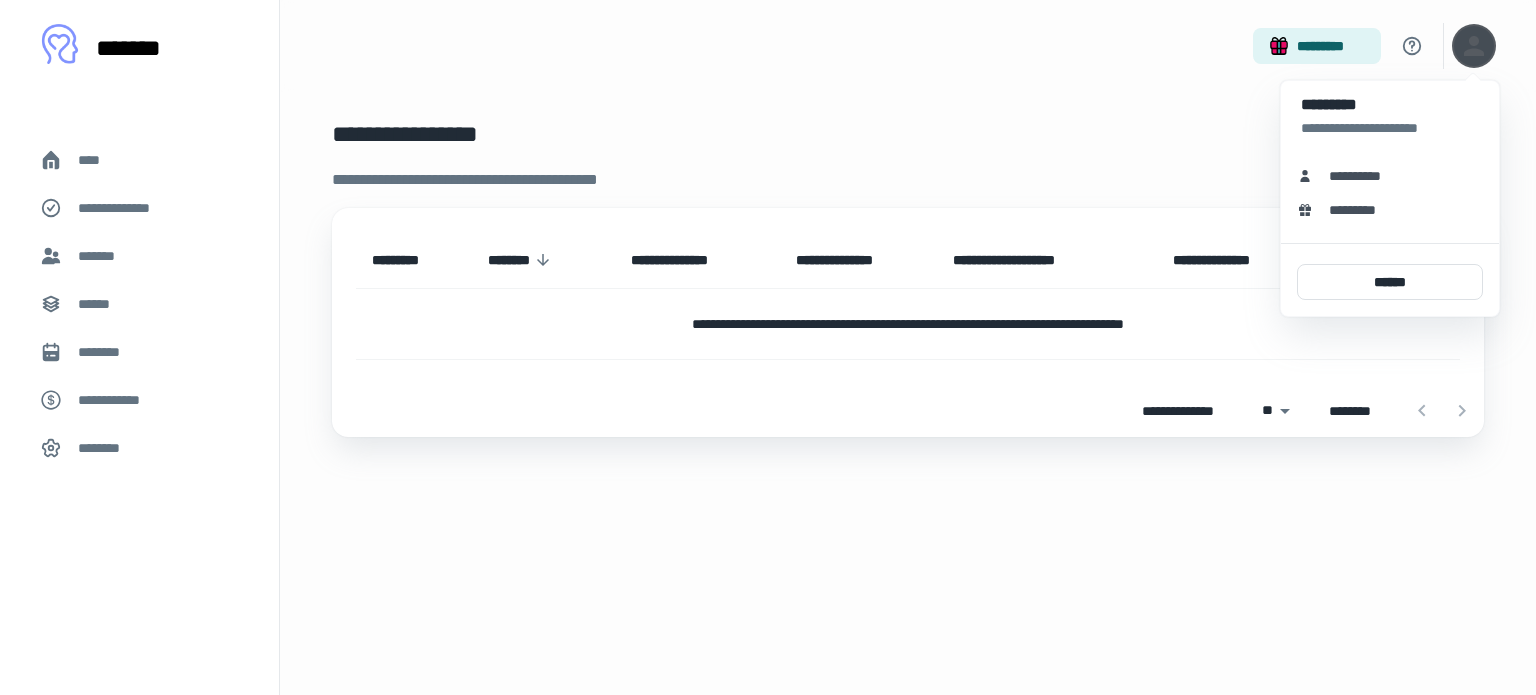 click on "**********" at bounding box center [1390, 128] 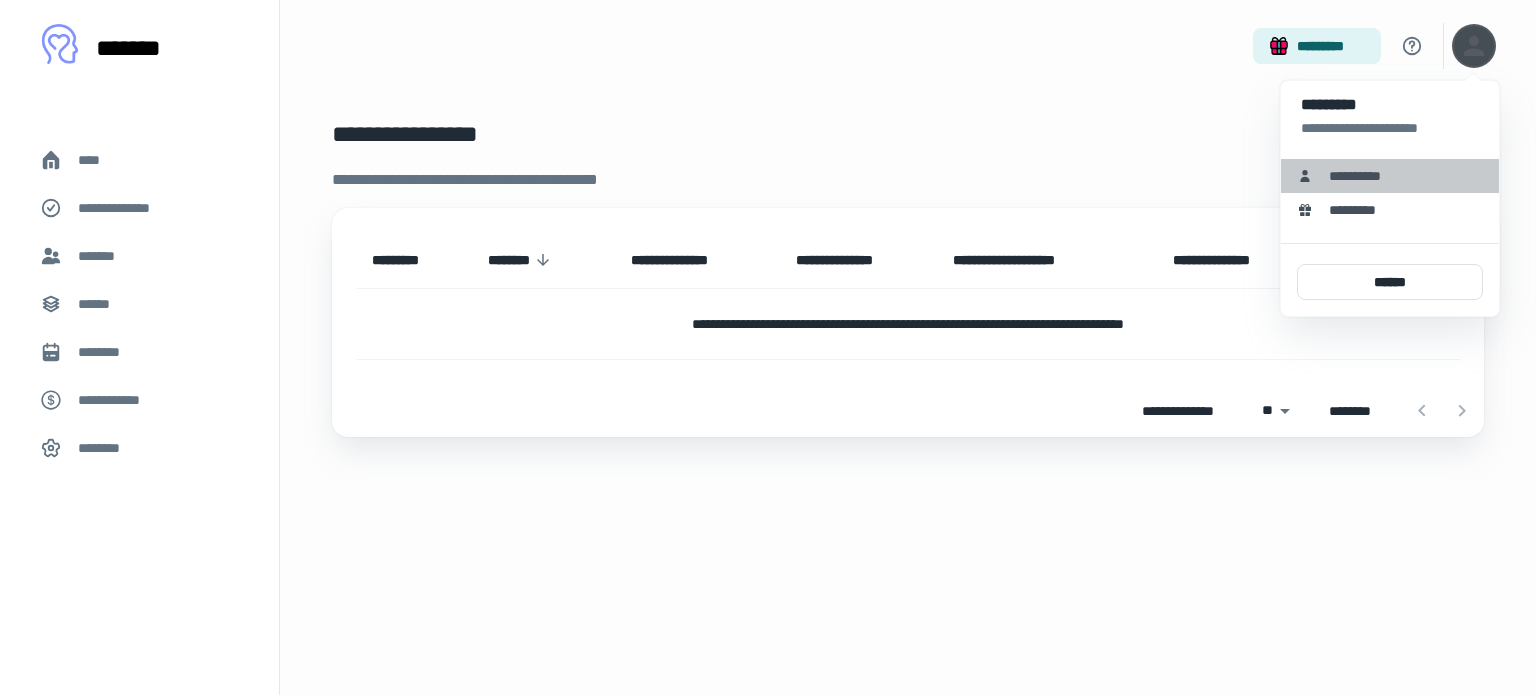 click on "**********" at bounding box center [1362, 176] 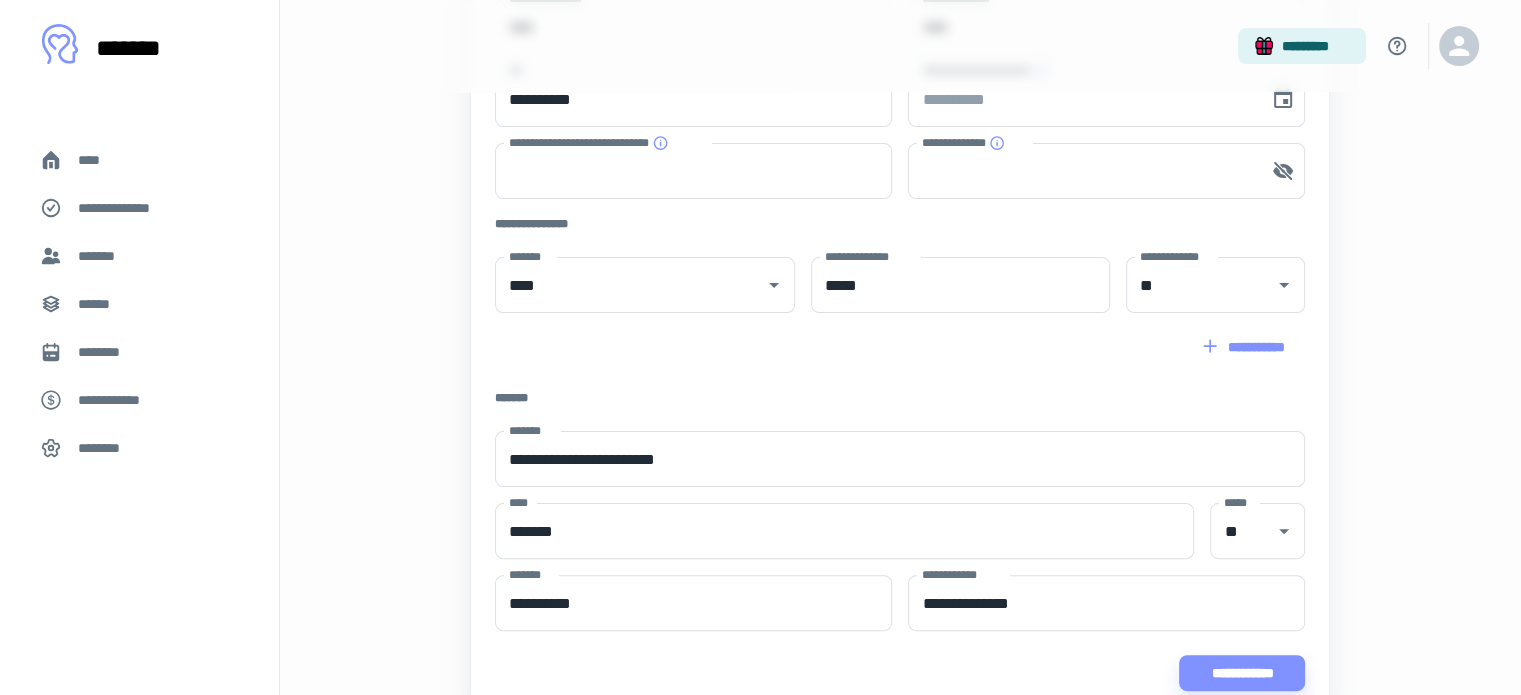 scroll, scrollTop: 544, scrollLeft: 0, axis: vertical 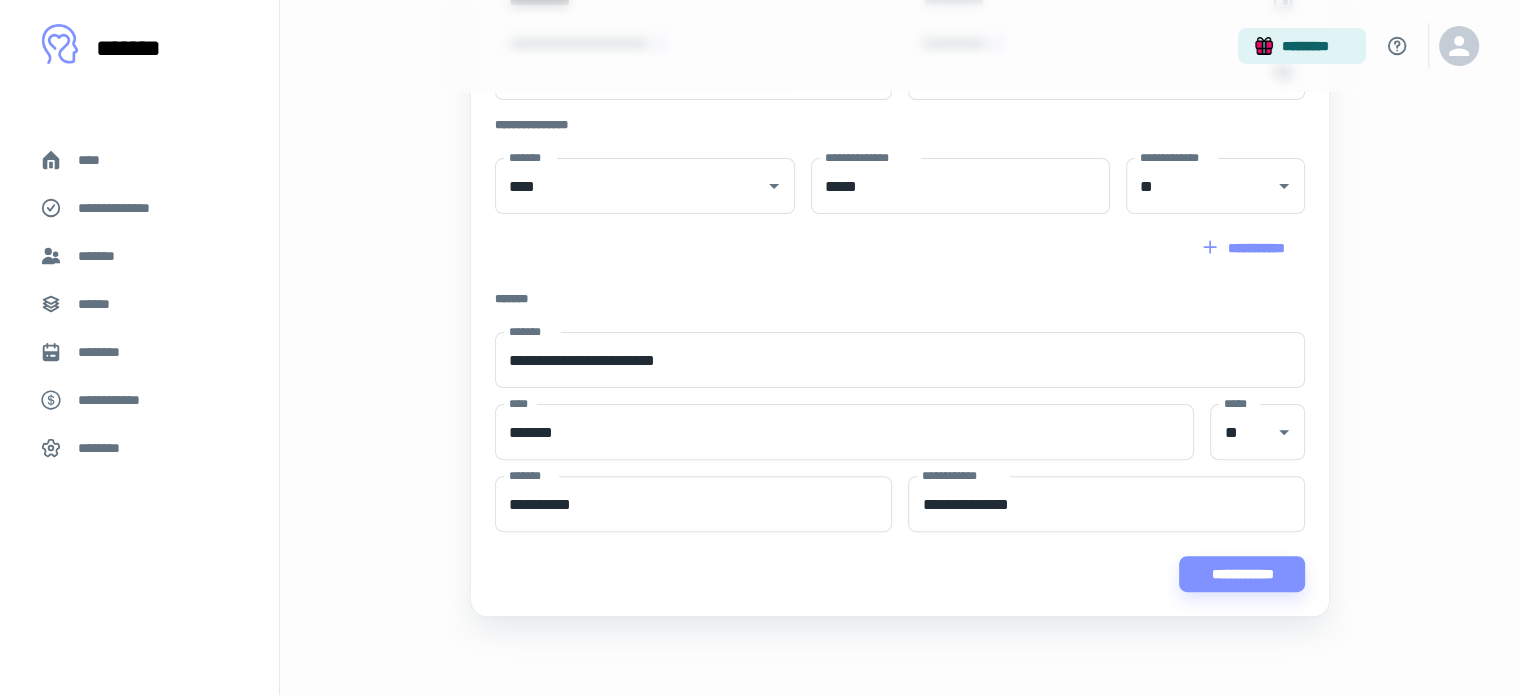 click on "**********" at bounding box center [1242, 574] 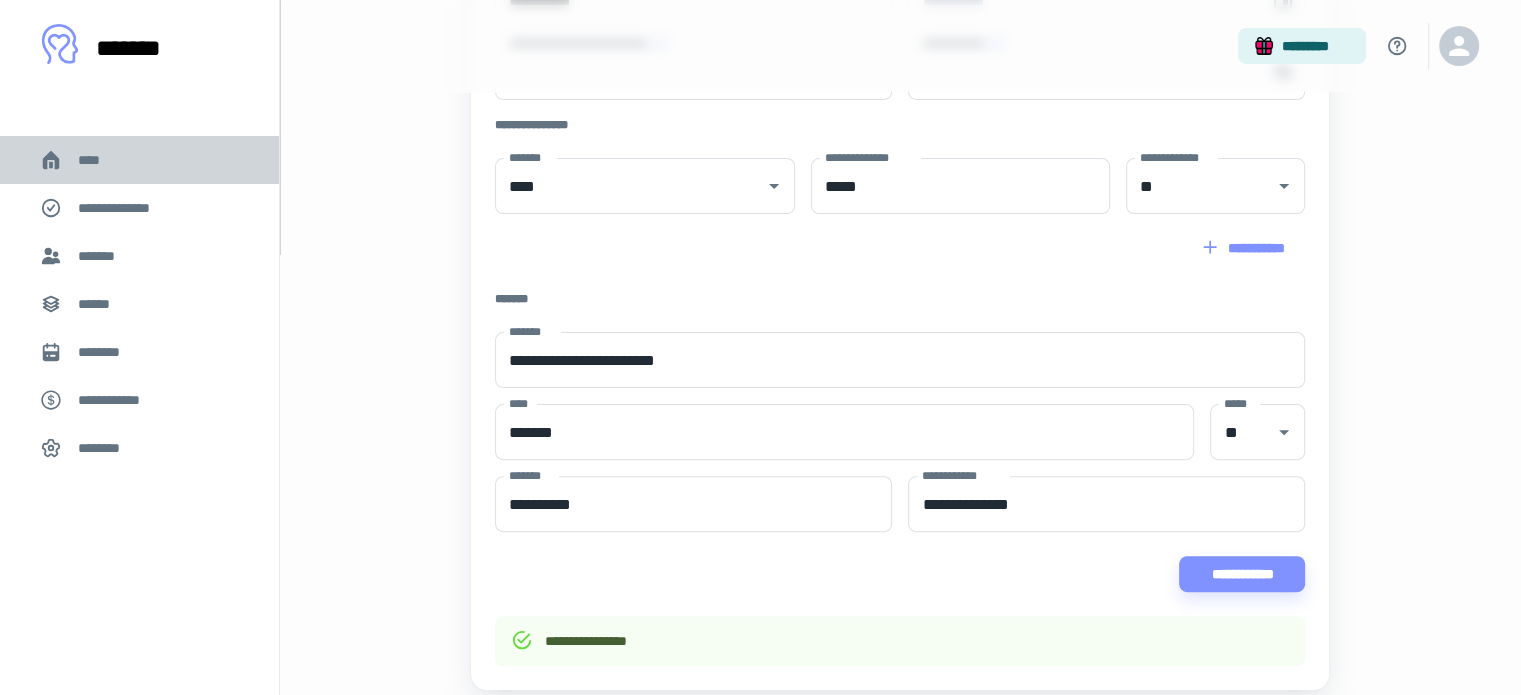 click on "****" at bounding box center [97, 160] 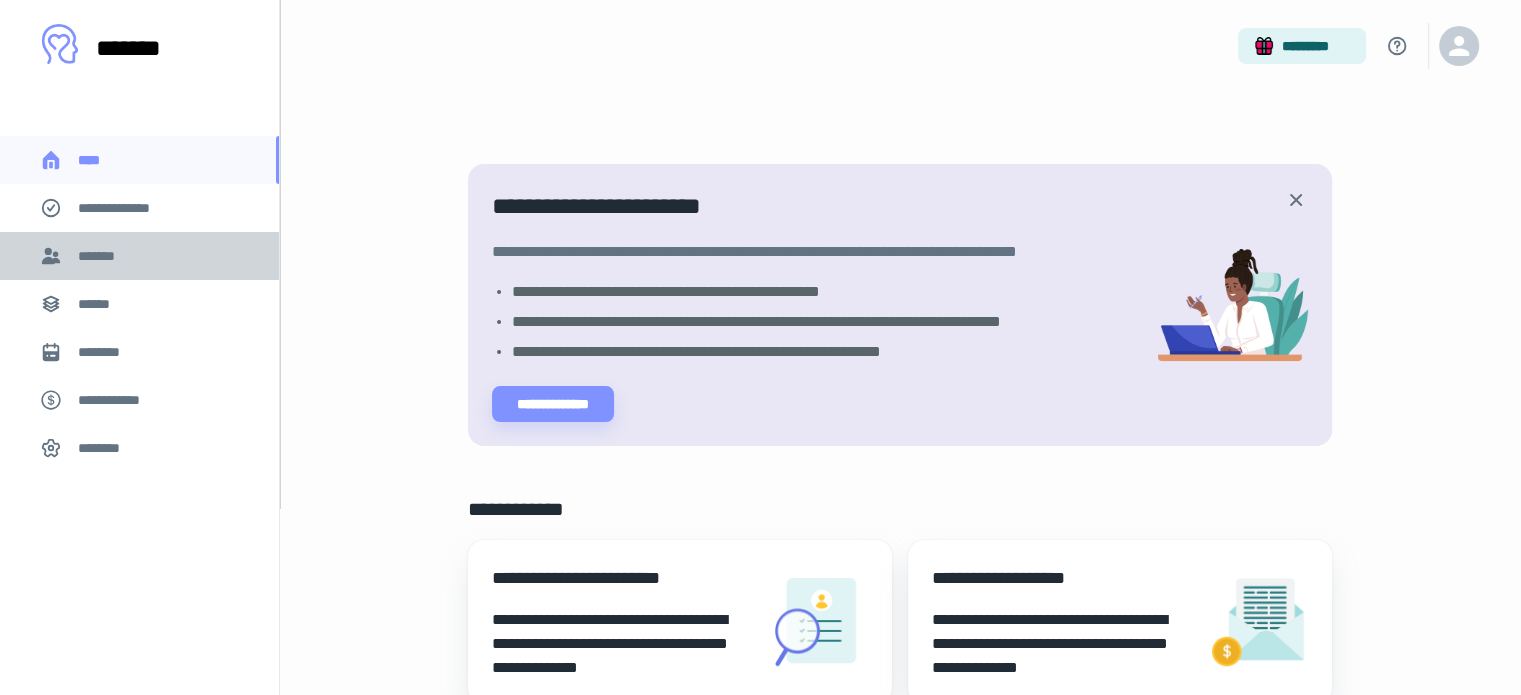 click on "*******" at bounding box center [101, 256] 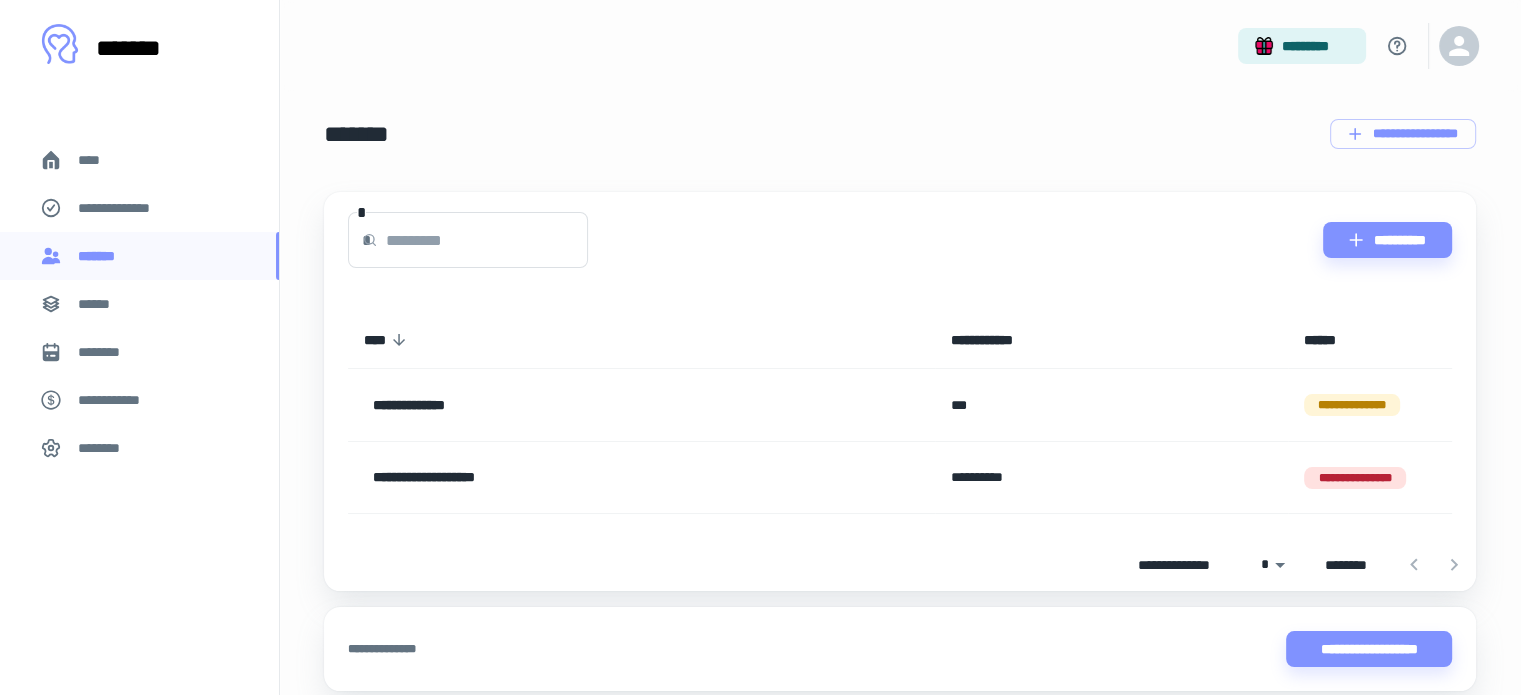 scroll, scrollTop: 76, scrollLeft: 0, axis: vertical 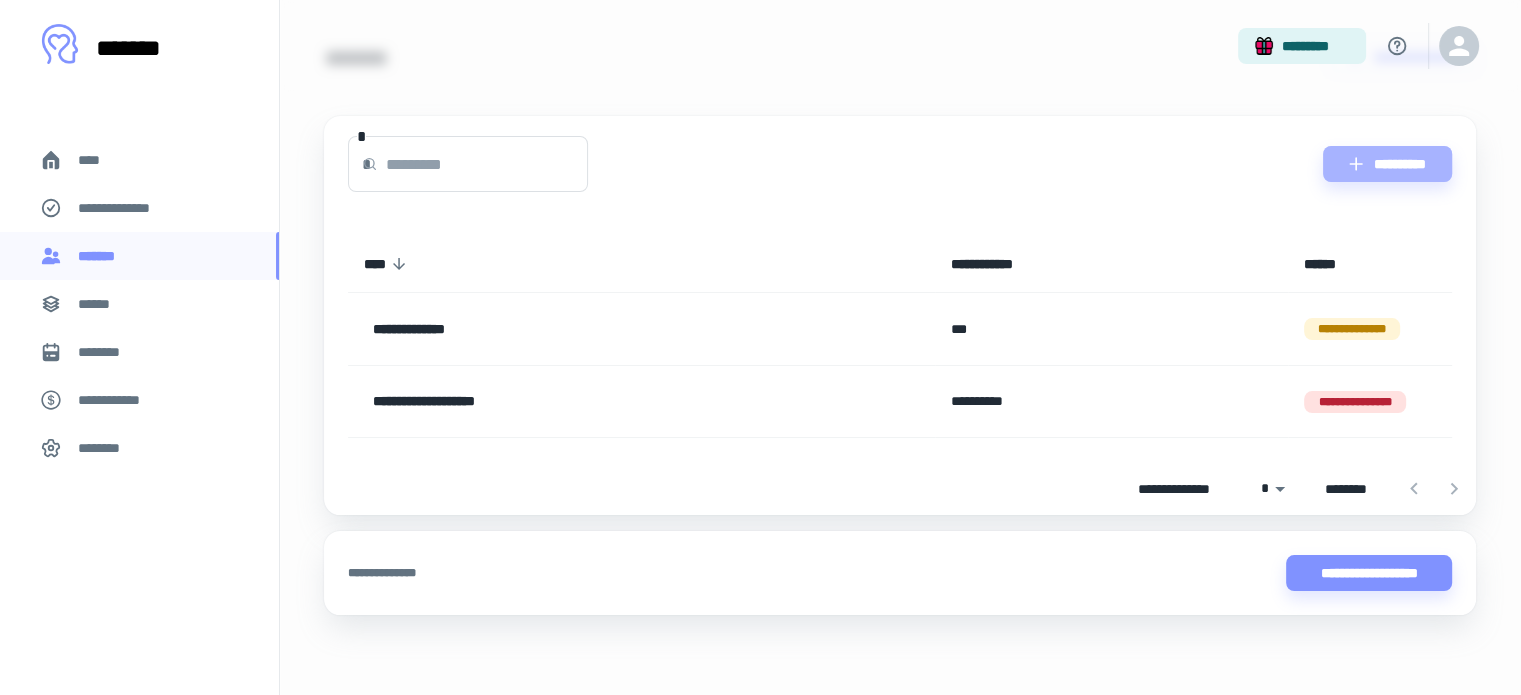 click on "**********" at bounding box center [1387, 164] 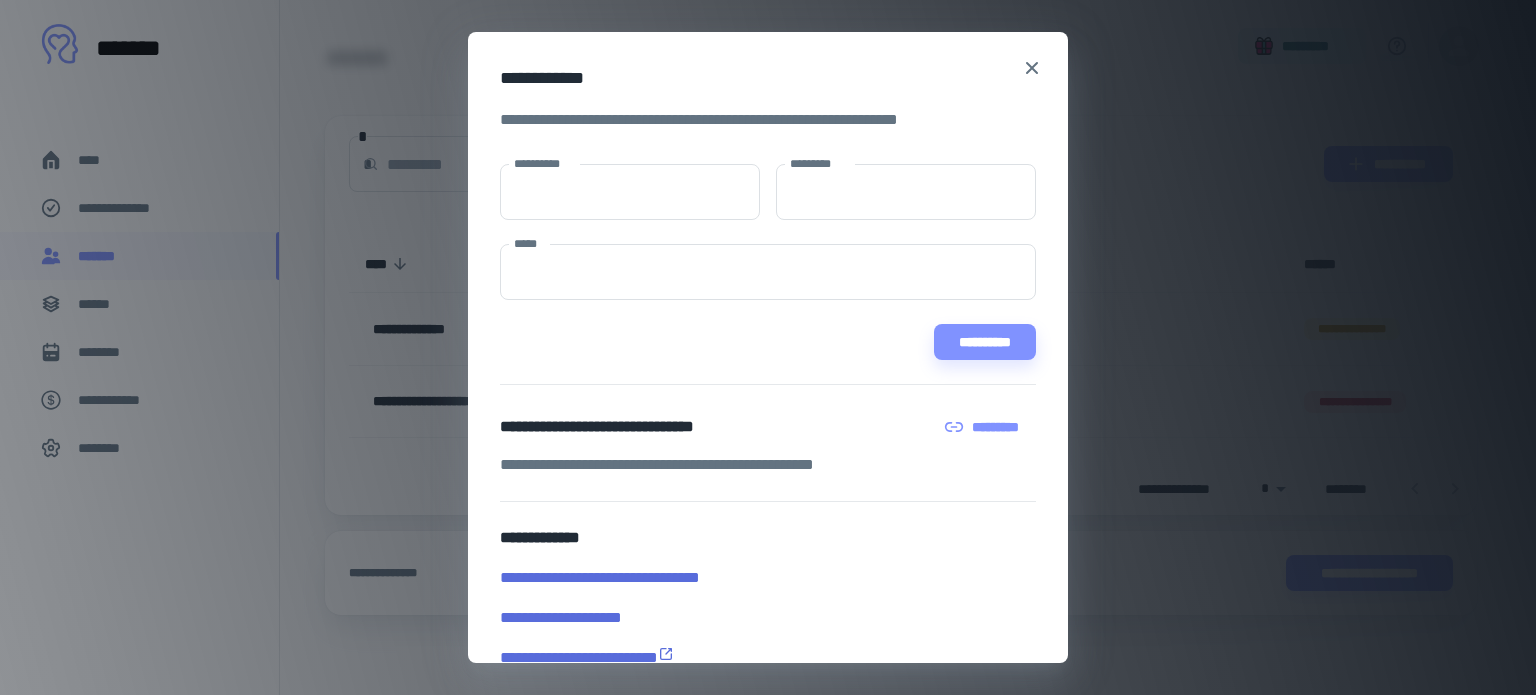 click on "**********" at bounding box center [630, 192] 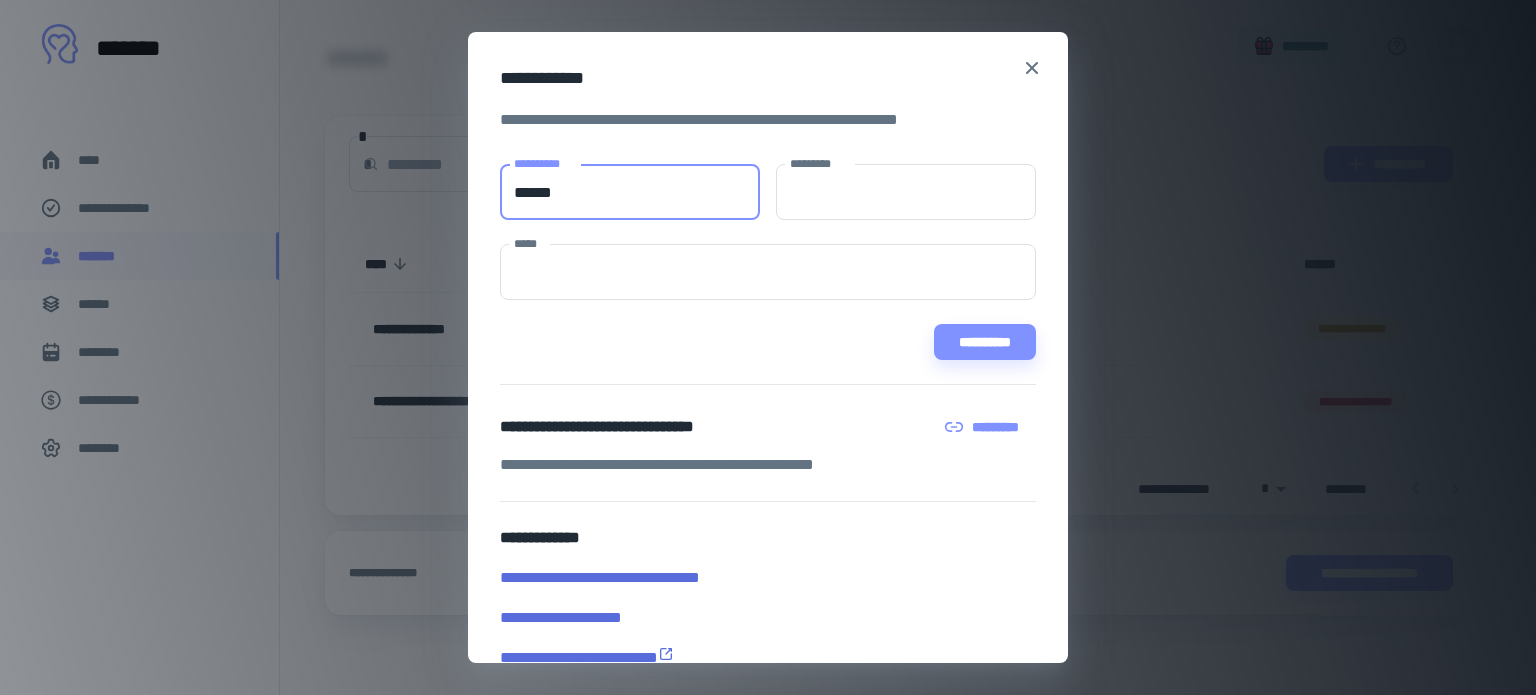 type on "******" 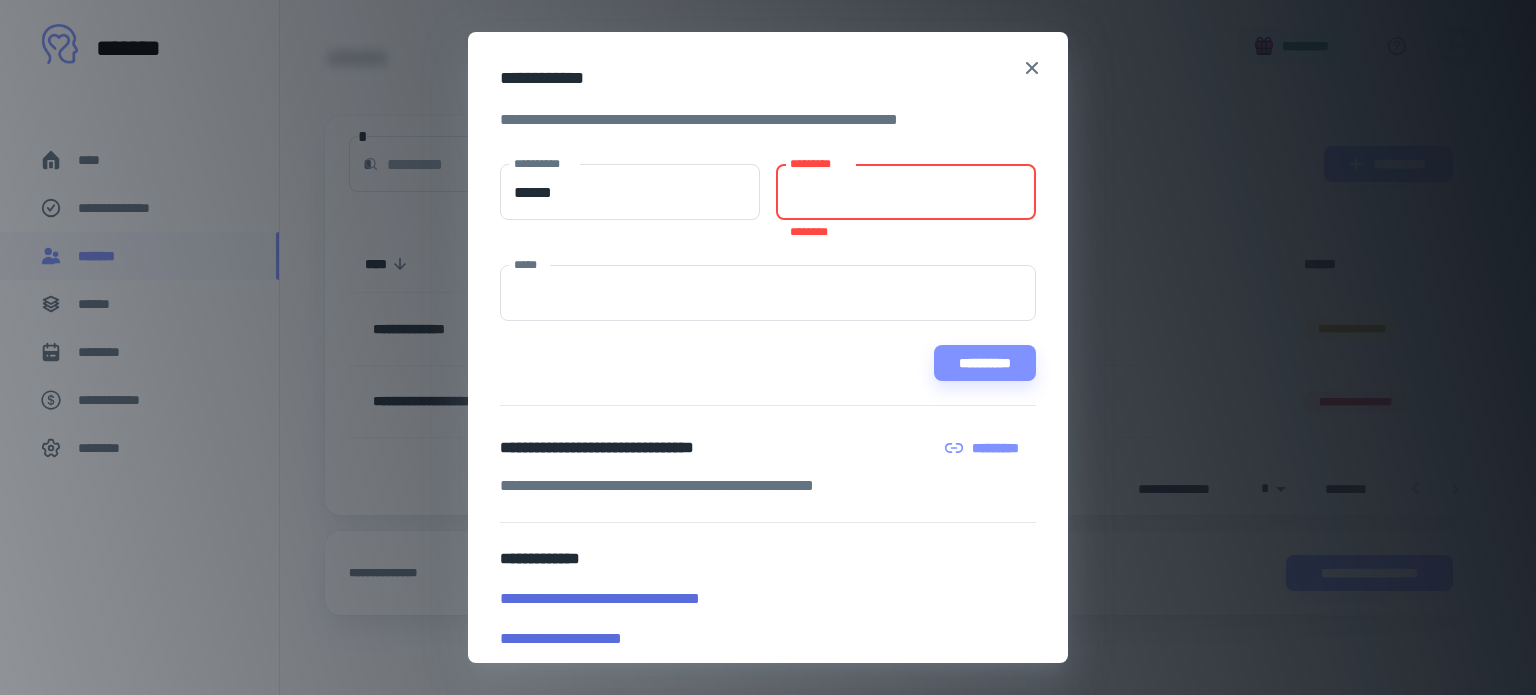 click on "*********" at bounding box center [906, 192] 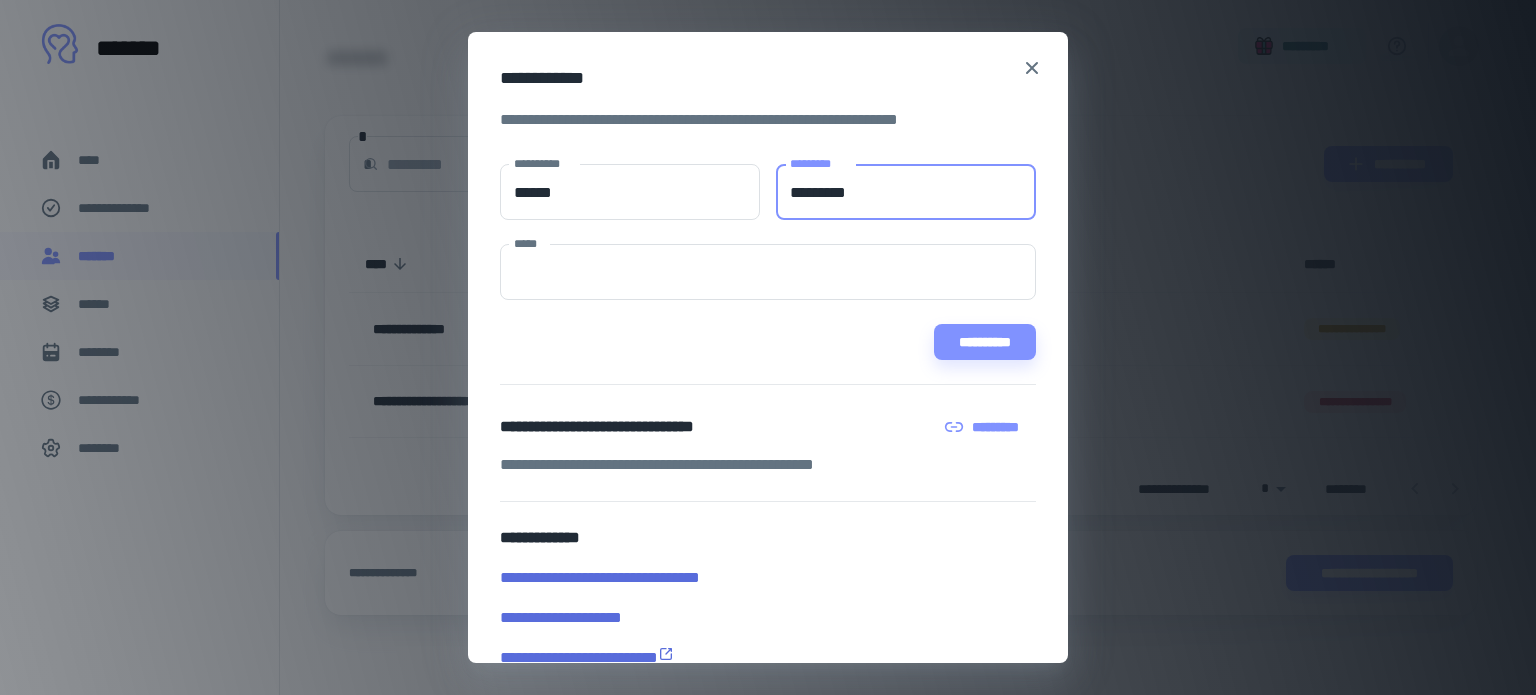 type on "********" 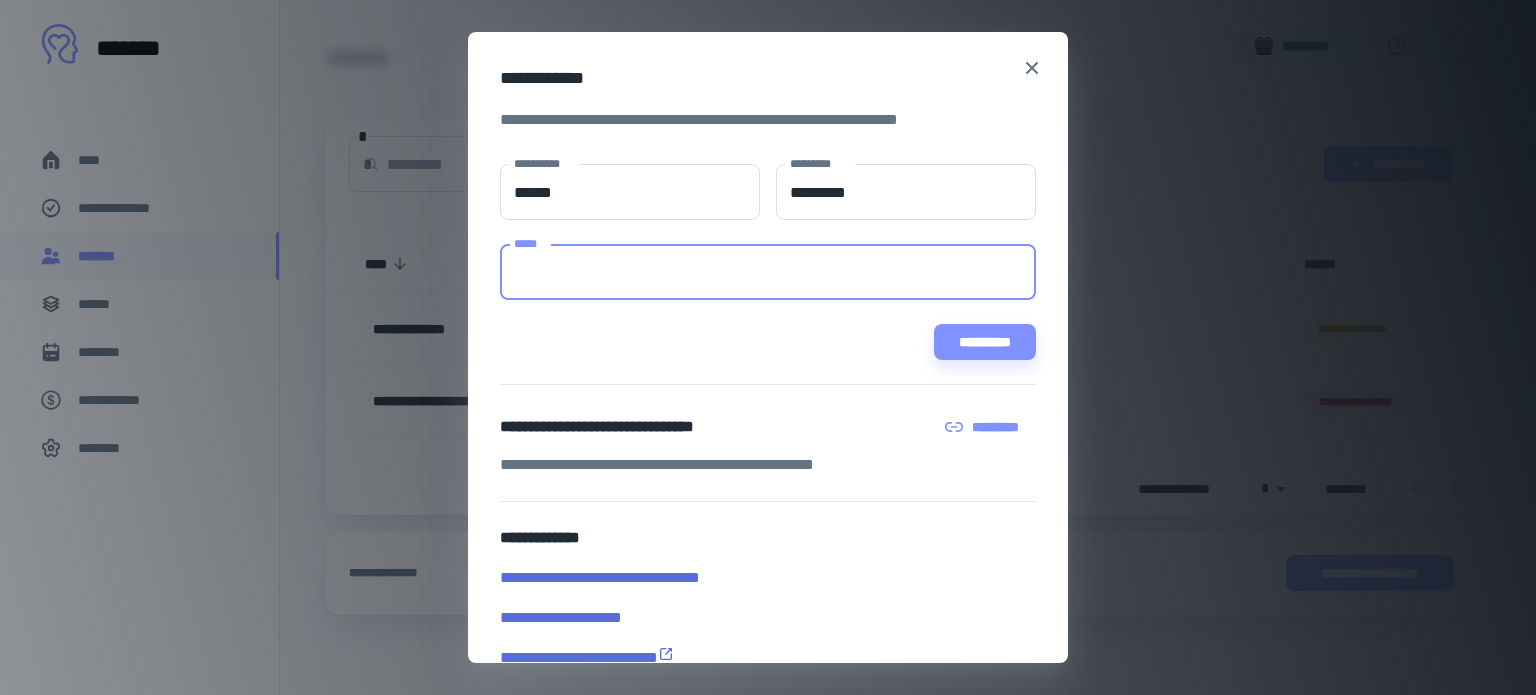 click on "*****" at bounding box center [768, 272] 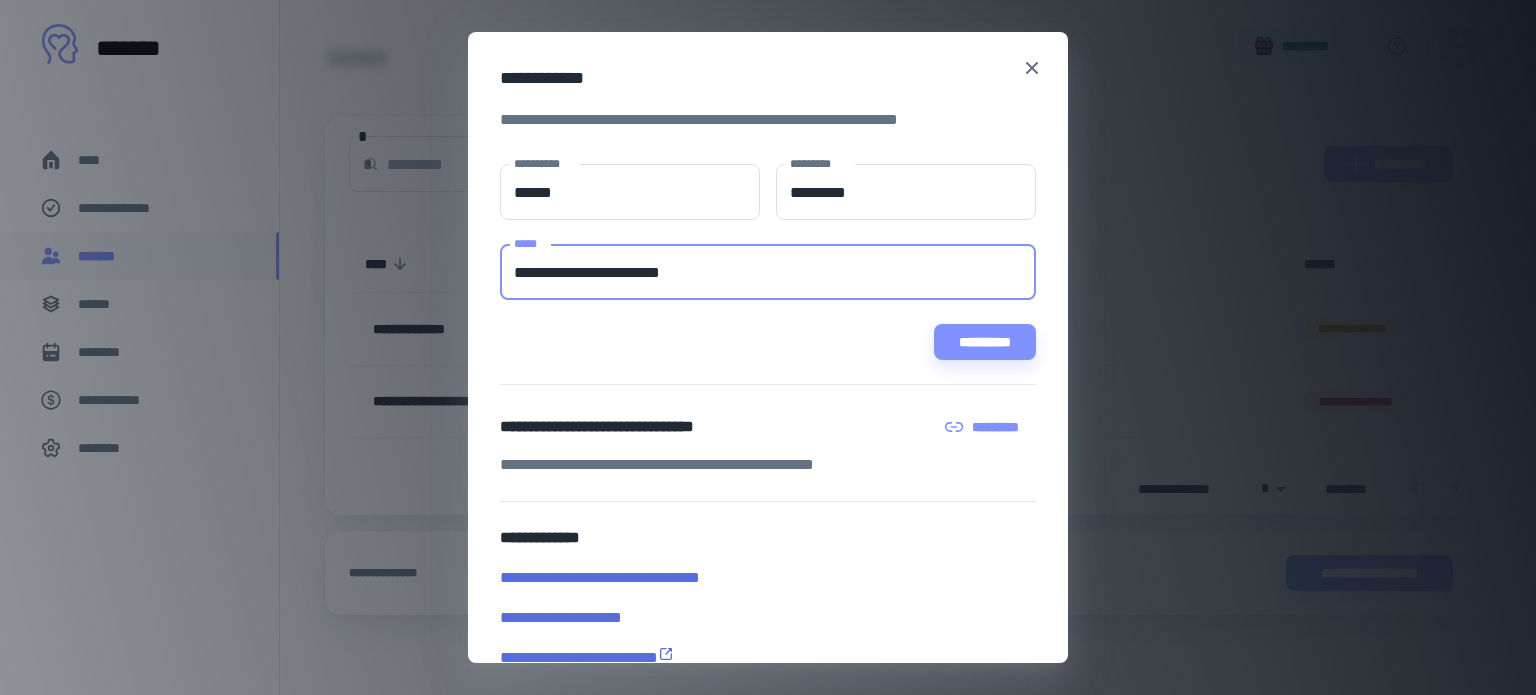 type on "**********" 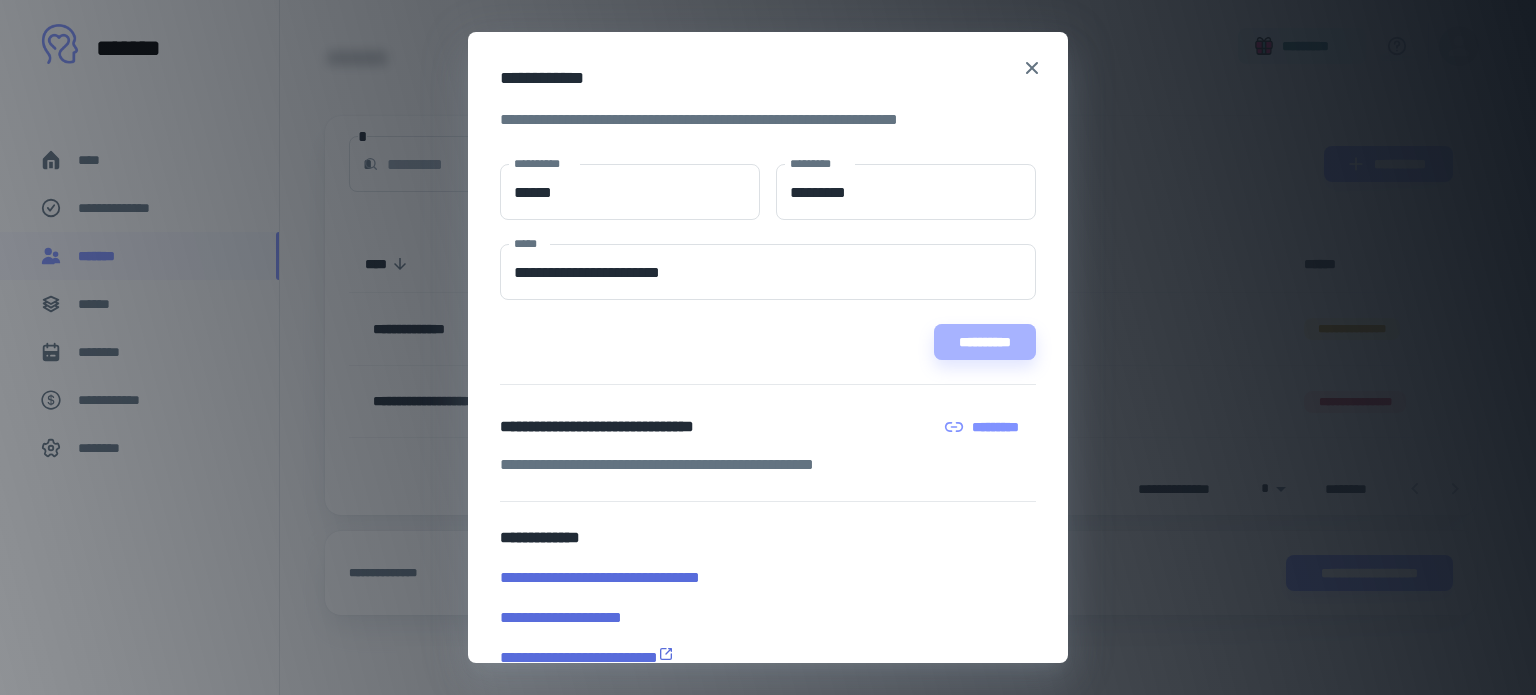 click on "**********" at bounding box center (985, 342) 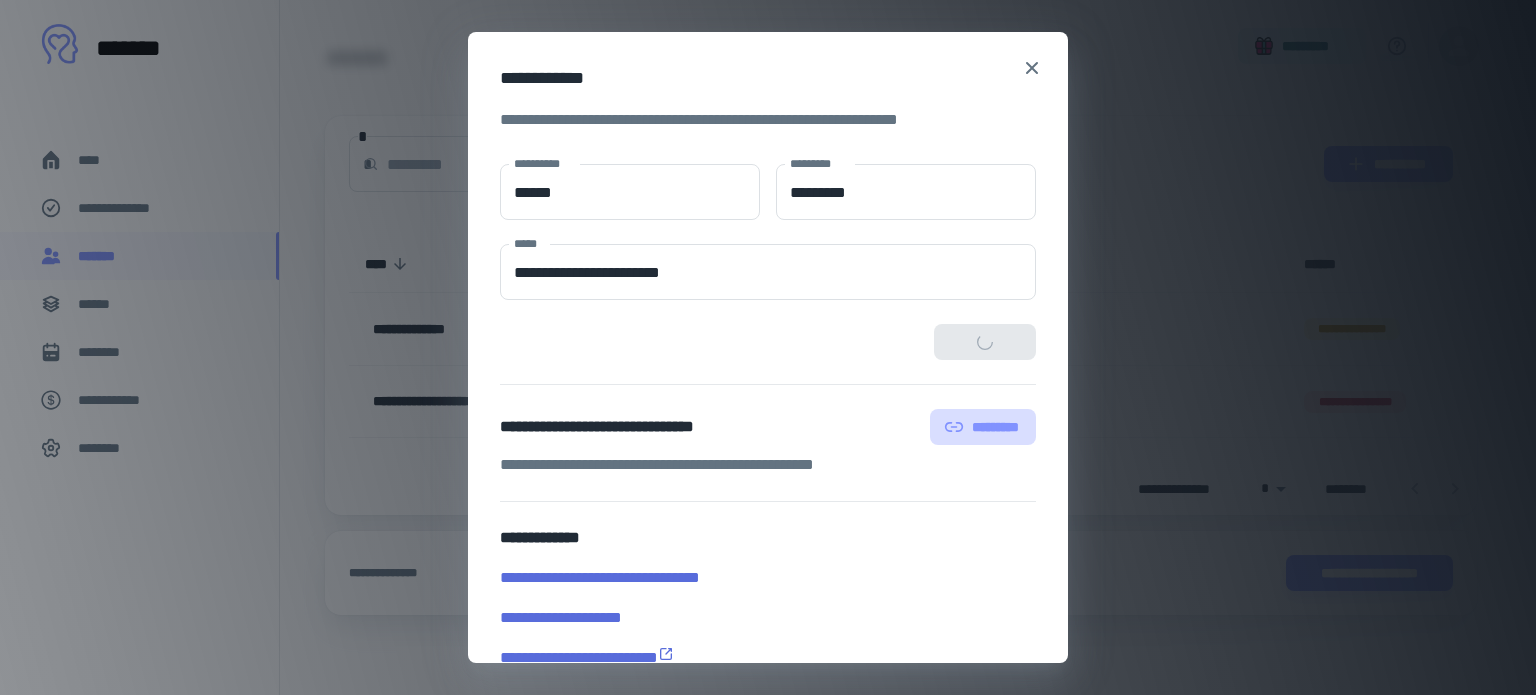 click on "*********" at bounding box center (983, 427) 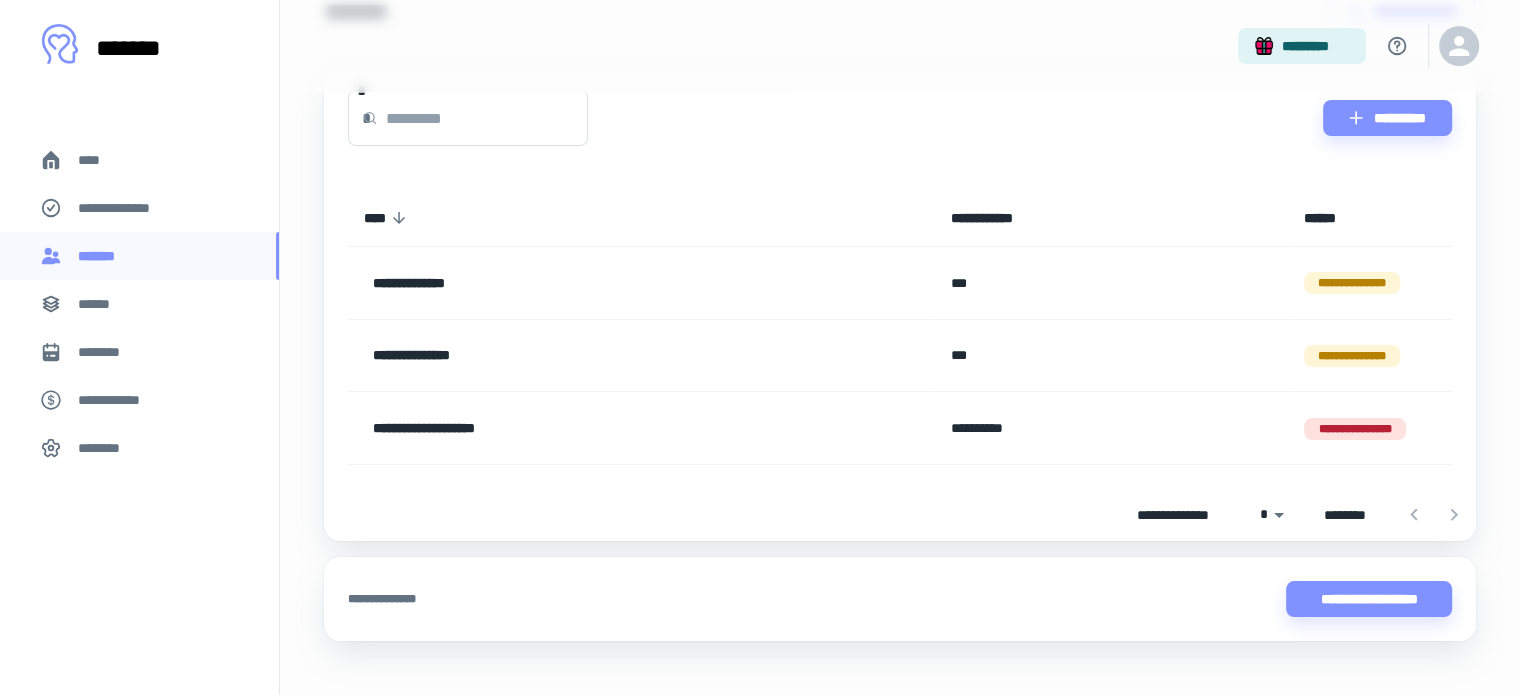 scroll, scrollTop: 148, scrollLeft: 0, axis: vertical 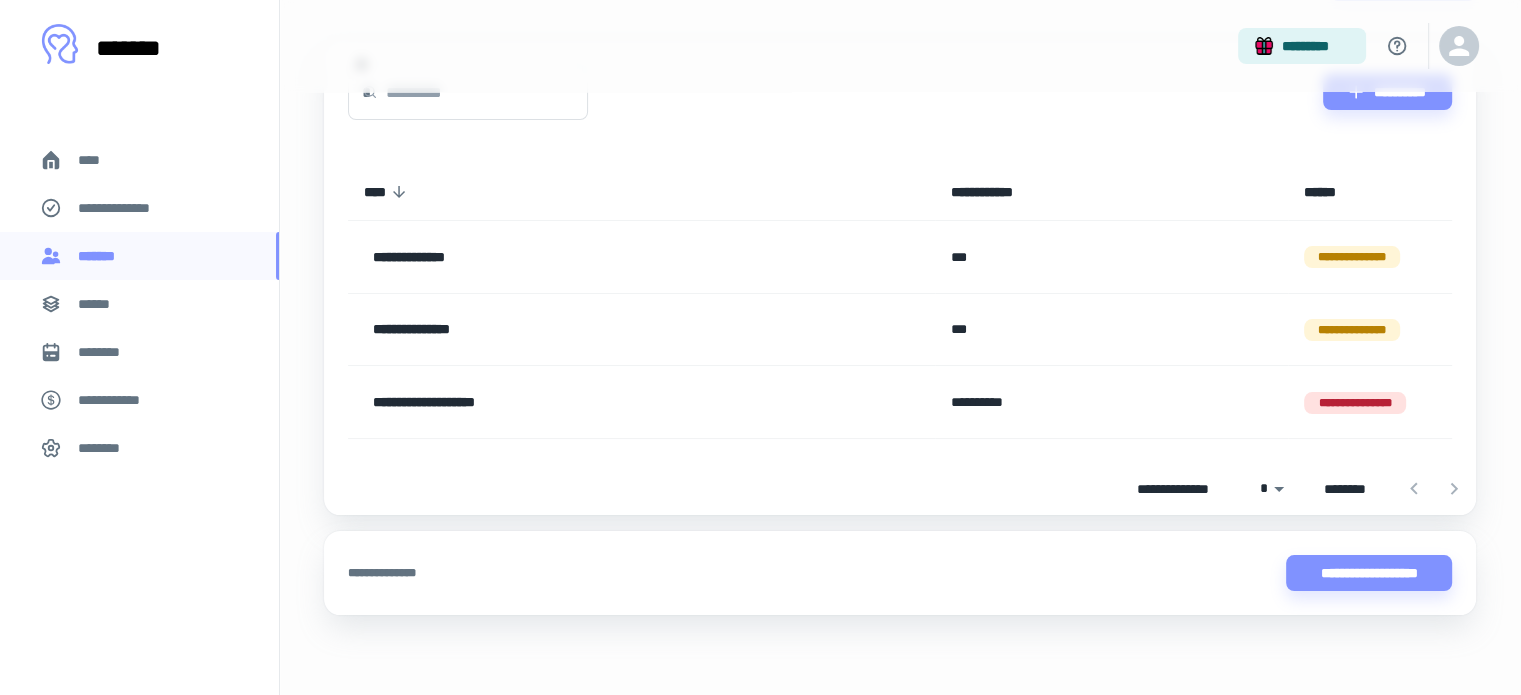 click on "**********" at bounding box center [1355, 403] 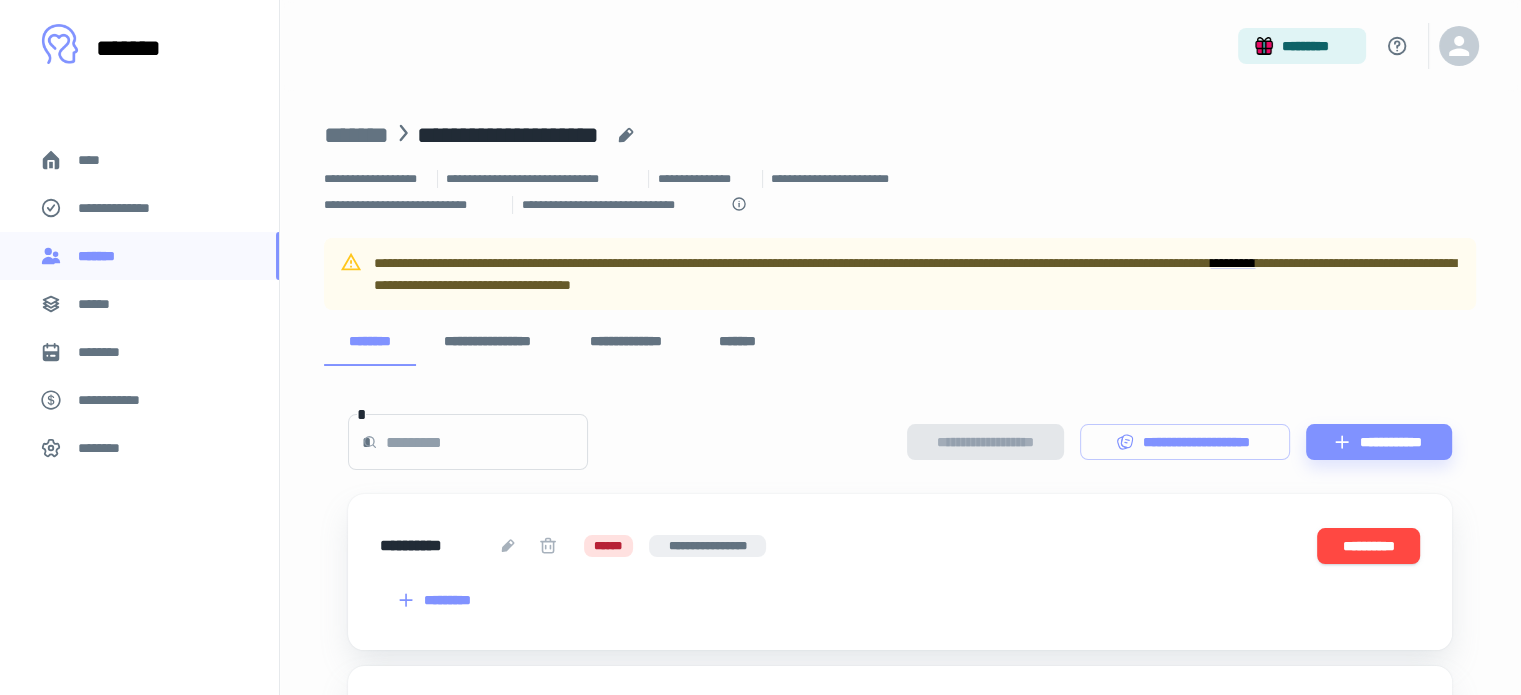 scroll, scrollTop: 100, scrollLeft: 0, axis: vertical 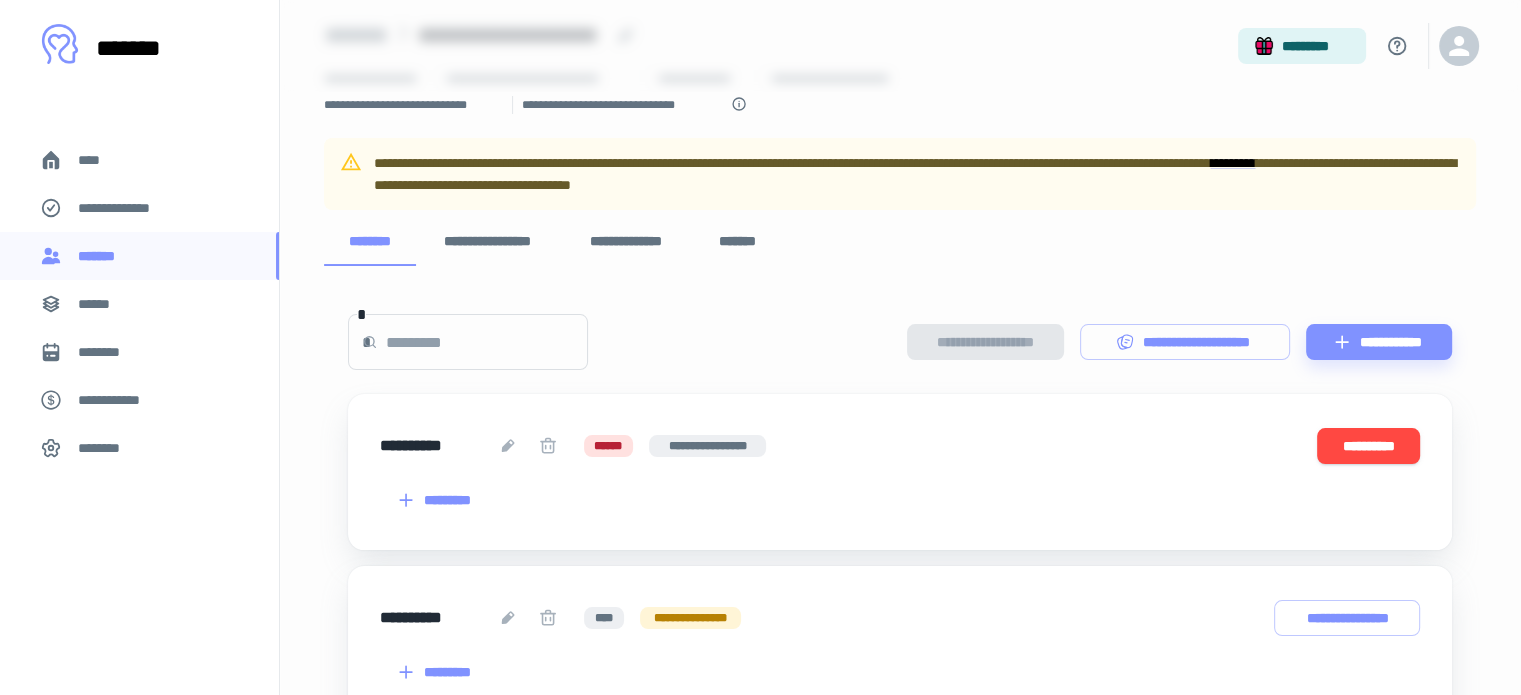 click on "**********" at bounding box center (1368, 446) 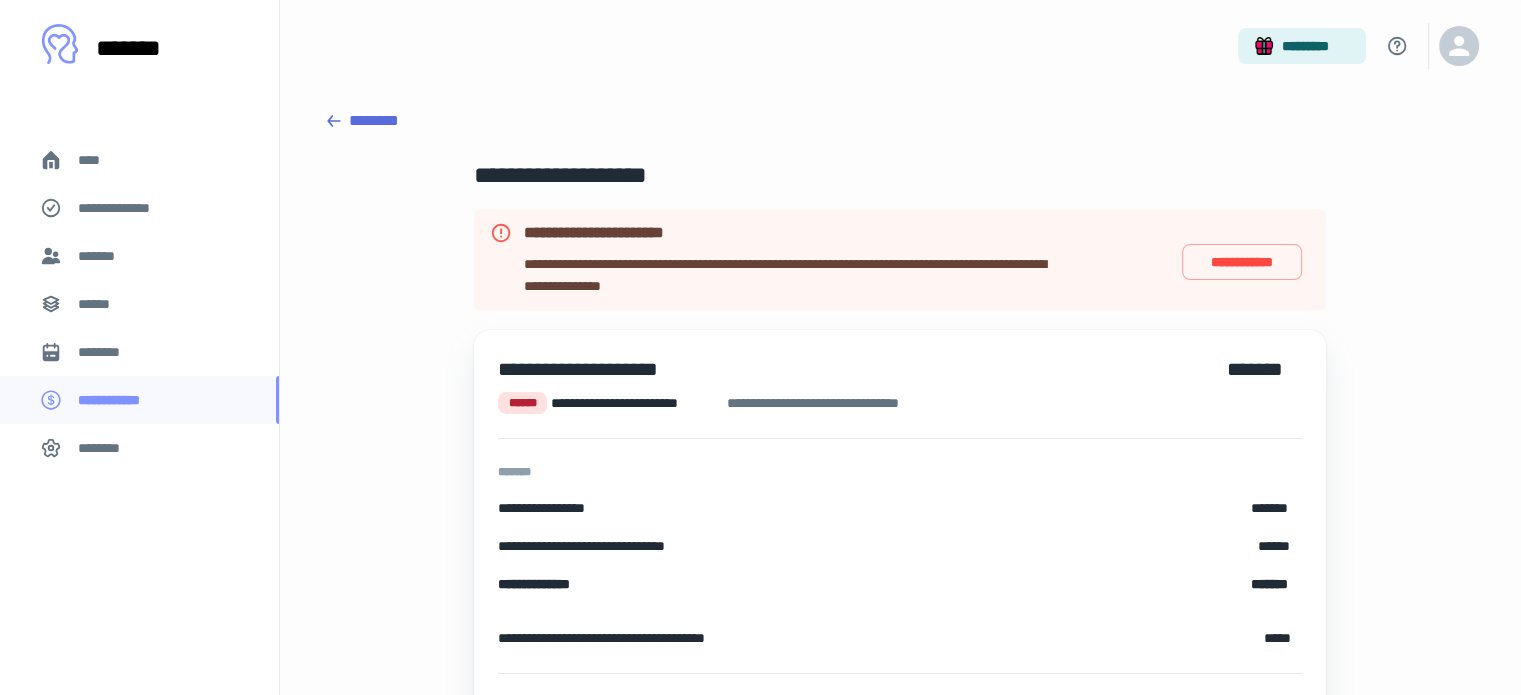 scroll, scrollTop: 0, scrollLeft: 0, axis: both 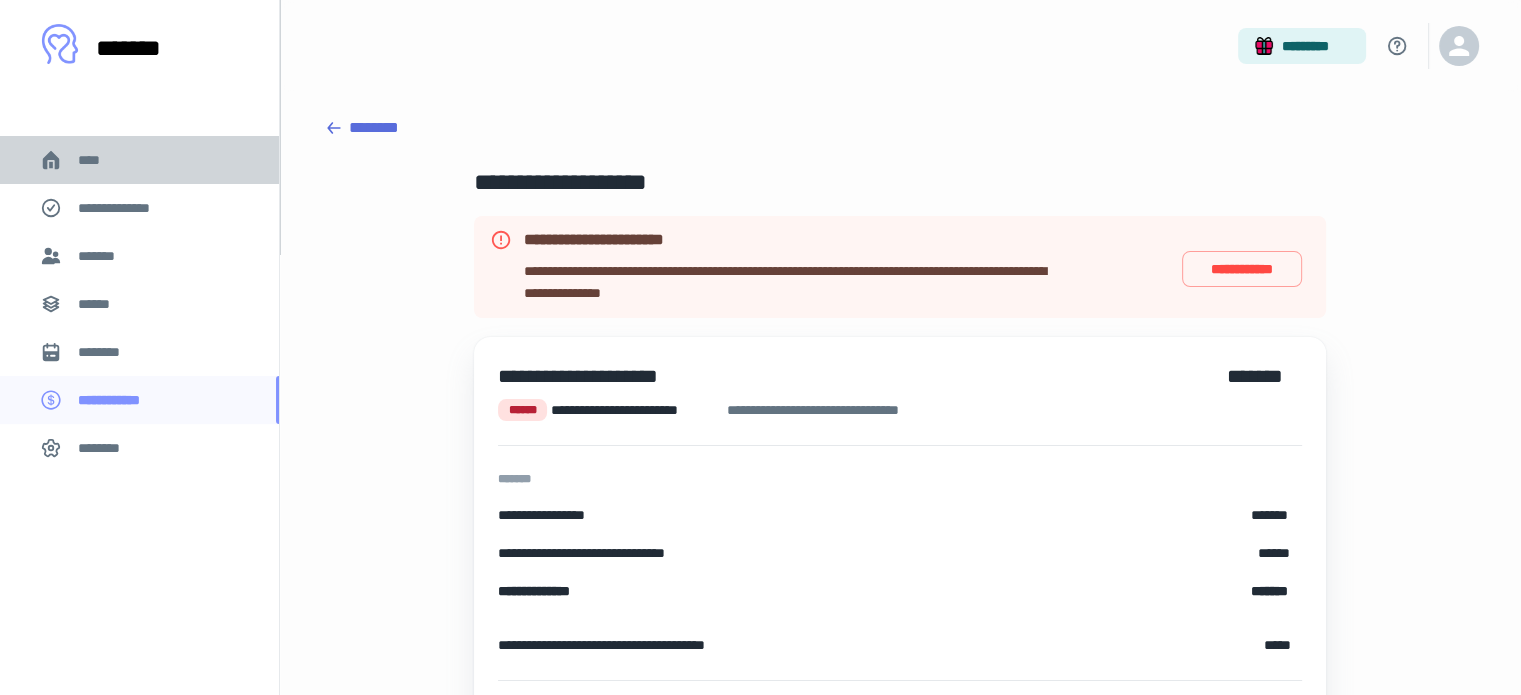 click on "****" at bounding box center (97, 160) 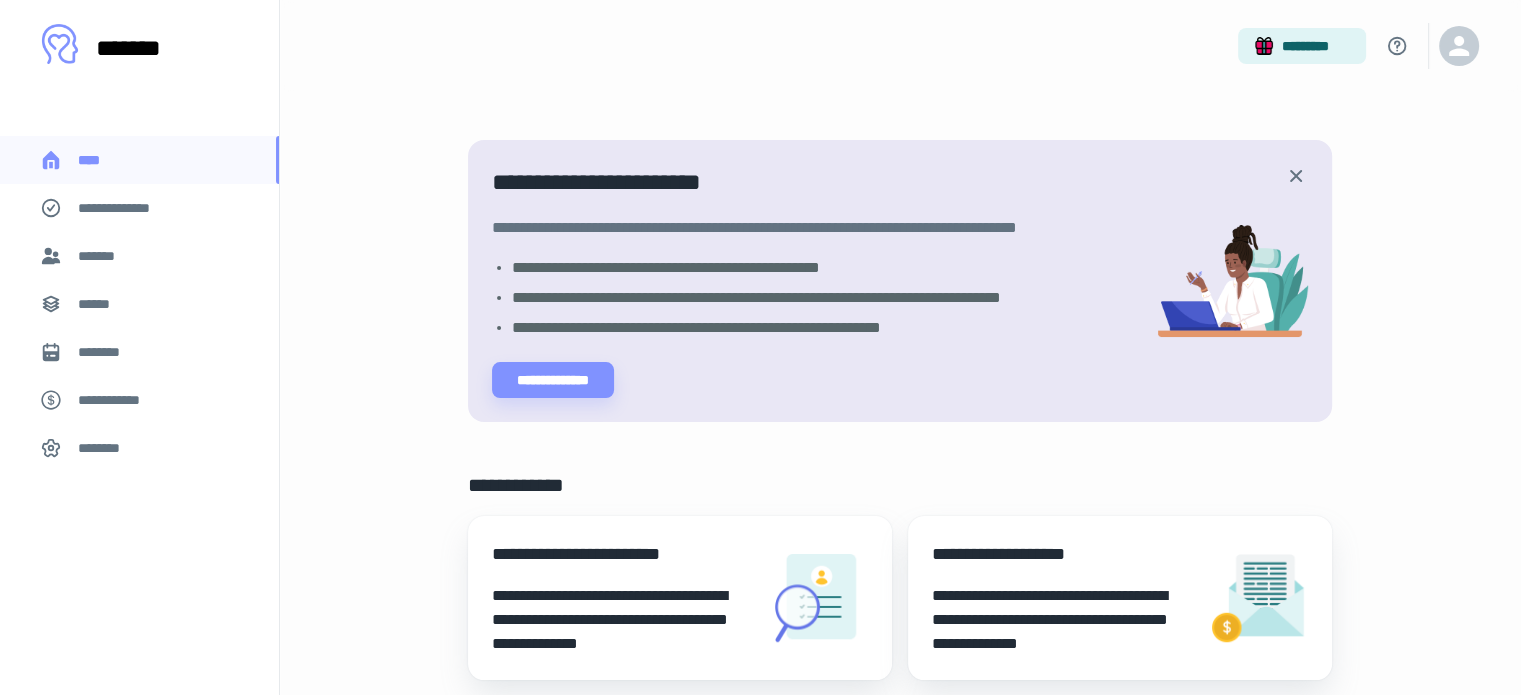 scroll, scrollTop: 0, scrollLeft: 0, axis: both 